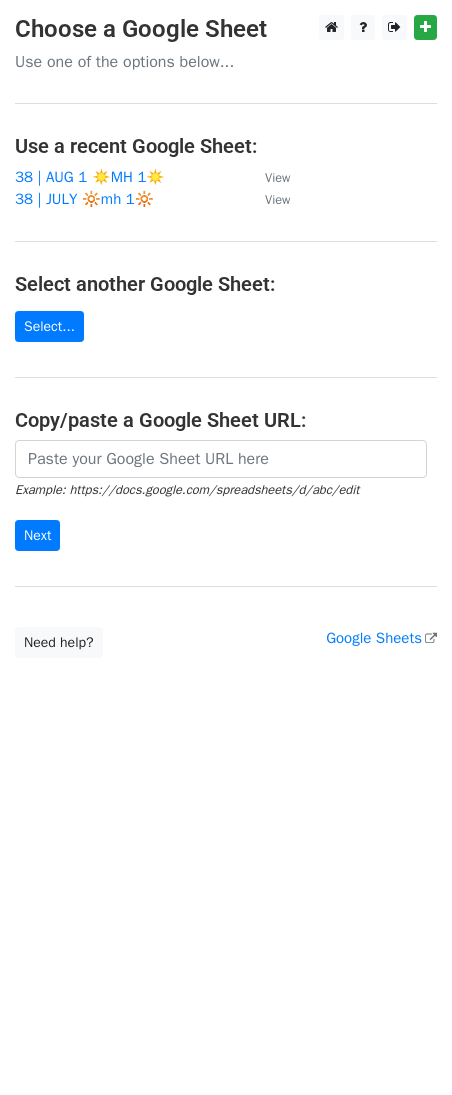 scroll, scrollTop: 0, scrollLeft: 0, axis: both 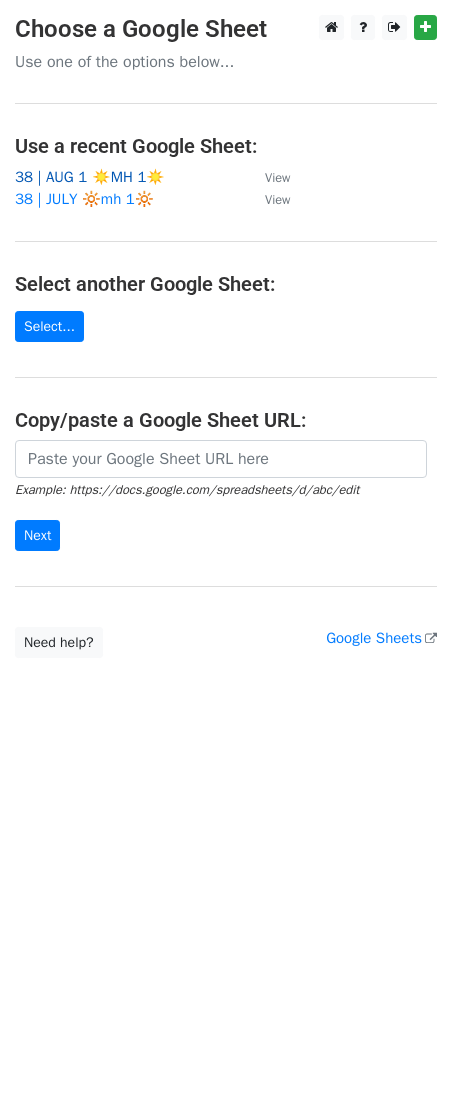 click on "38 | AUG 1 ☀️MH 1☀️" at bounding box center [90, 177] 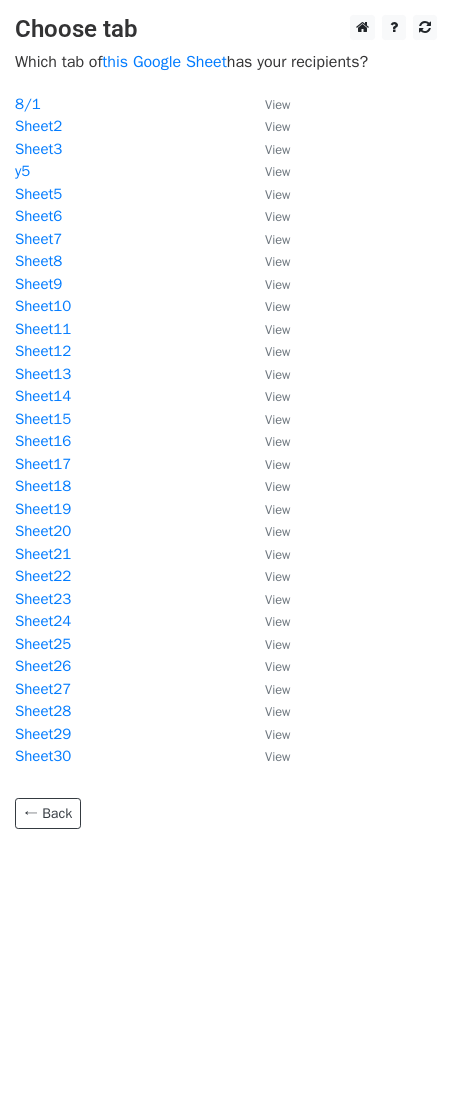 scroll, scrollTop: 0, scrollLeft: 0, axis: both 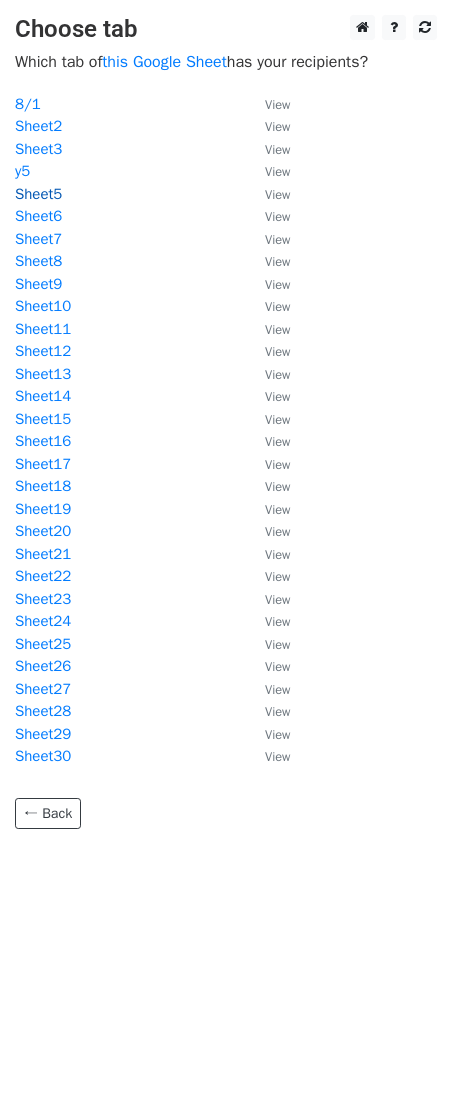click on "Sheet5" at bounding box center [38, 194] 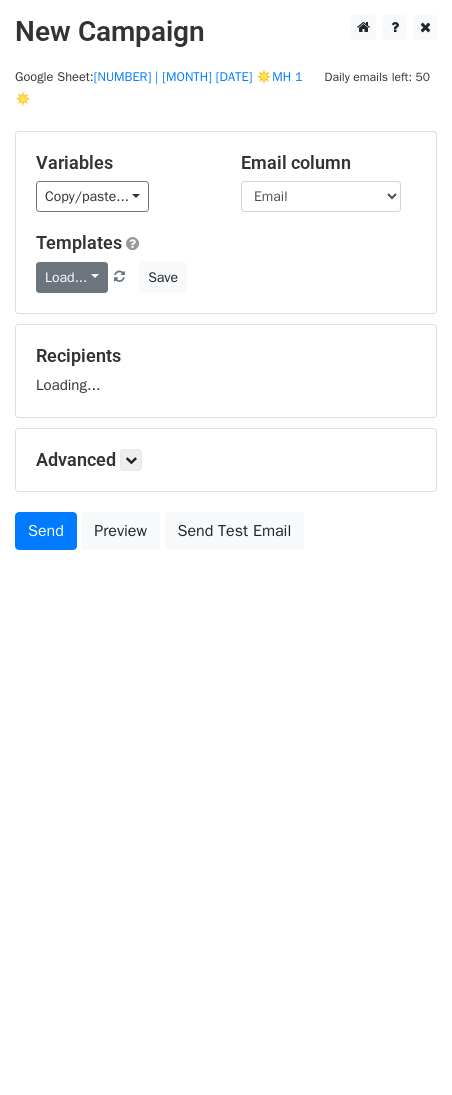 scroll, scrollTop: 0, scrollLeft: 0, axis: both 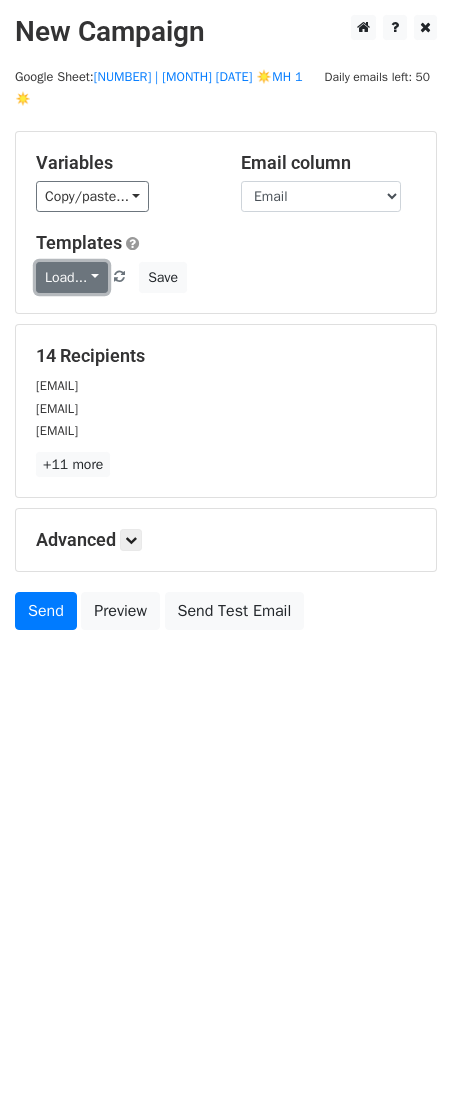 click on "Load..." at bounding box center (72, 277) 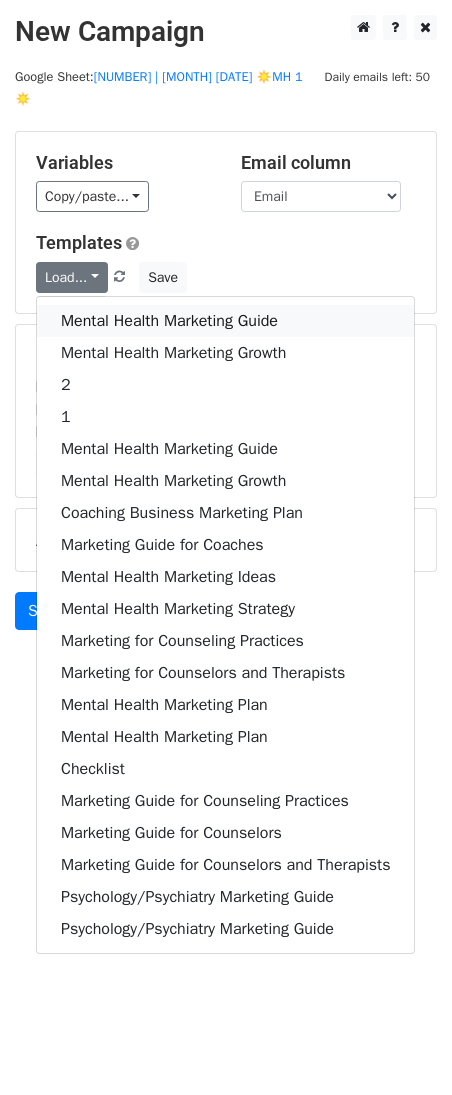 click on "Mental Health Marketing Guide" at bounding box center [225, 321] 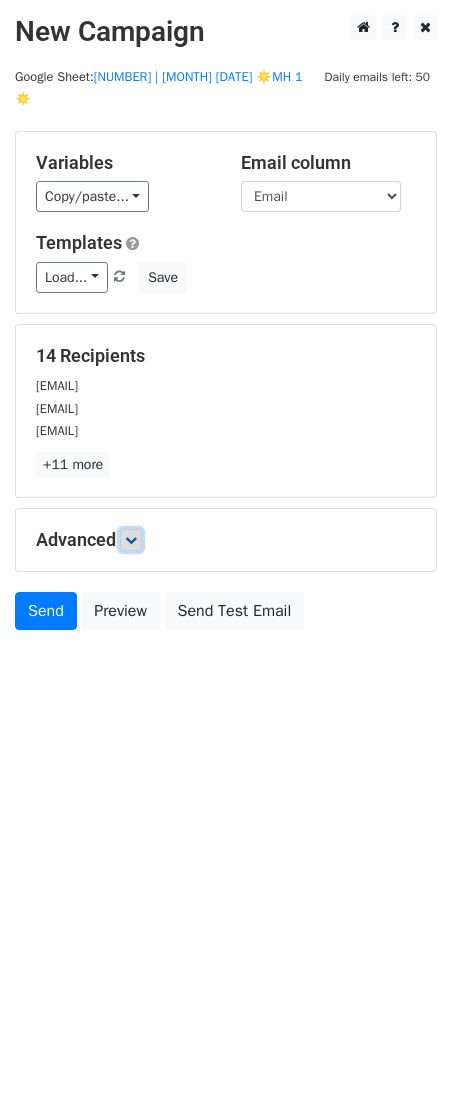 click at bounding box center [131, 540] 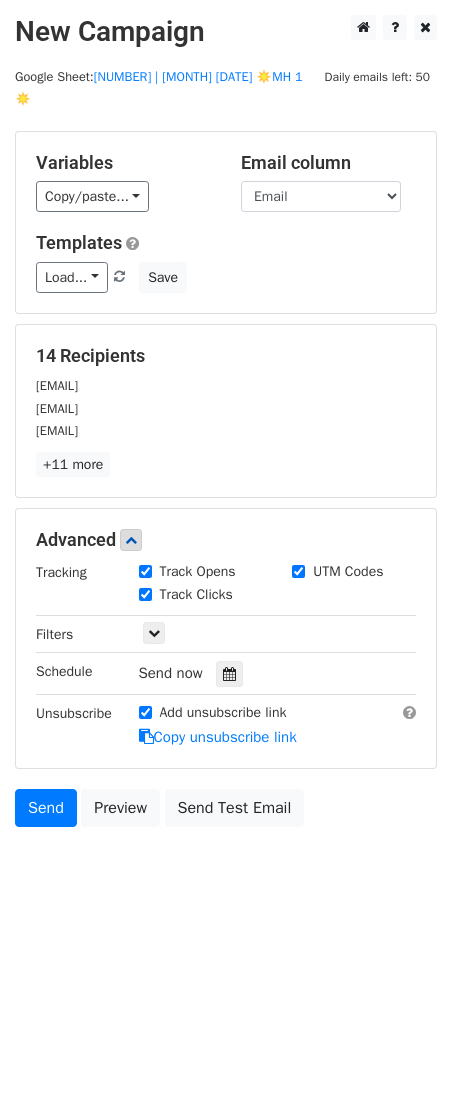 click on "Tracking
Track Opens
UTM Codes
Track Clicks
Filters
Only include spreadsheet rows that match the following filters:
Schedule
Send now
Unsubscribe
Add unsubscribe link
Copy unsubscribe link" at bounding box center [226, 655] 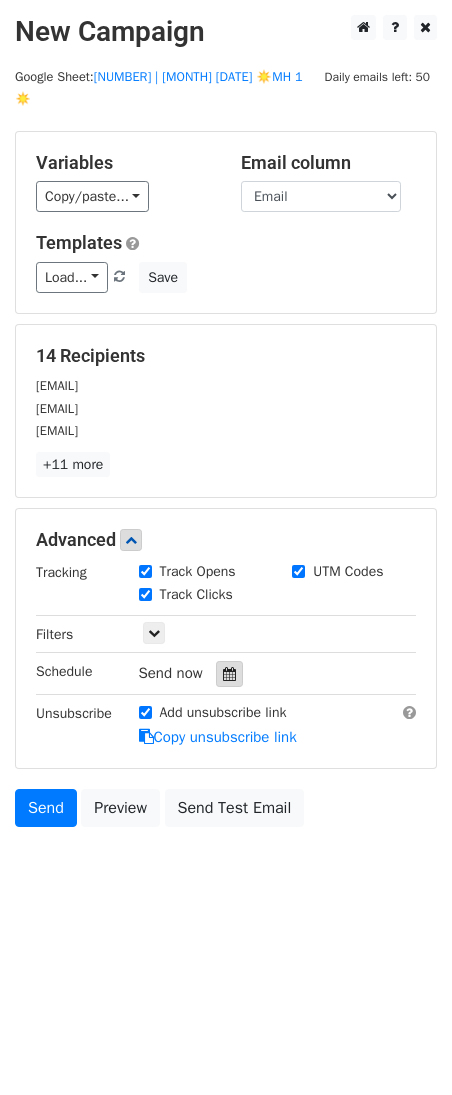 click at bounding box center (229, 674) 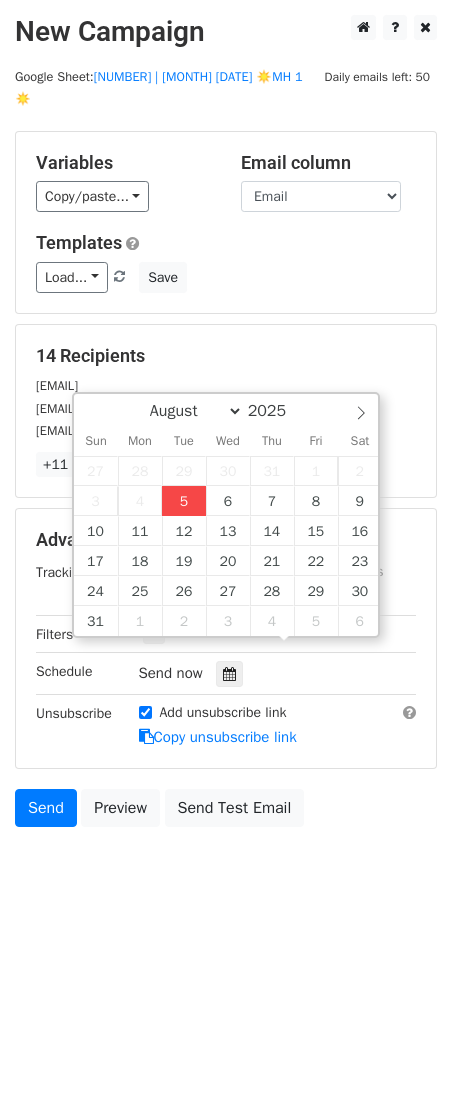 type on "2025-08-05 13:42" 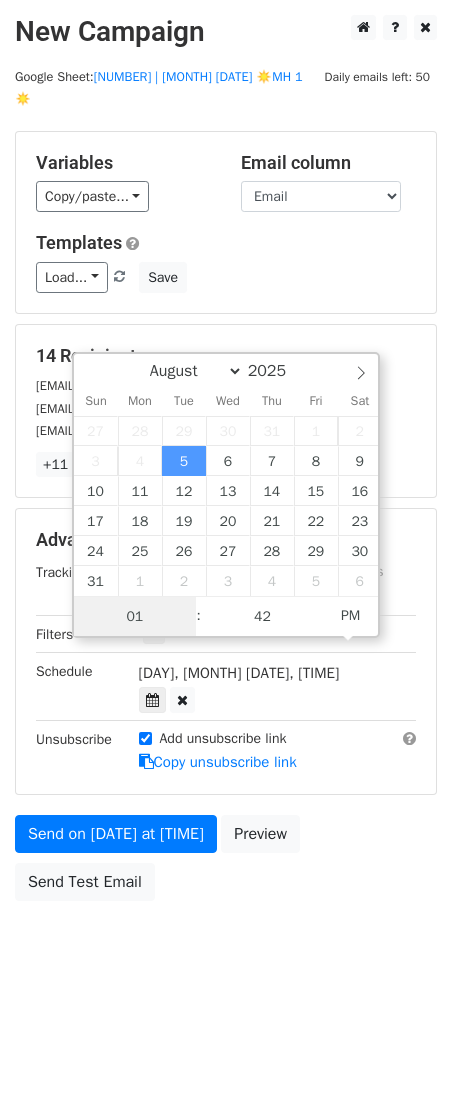 scroll, scrollTop: 1, scrollLeft: 0, axis: vertical 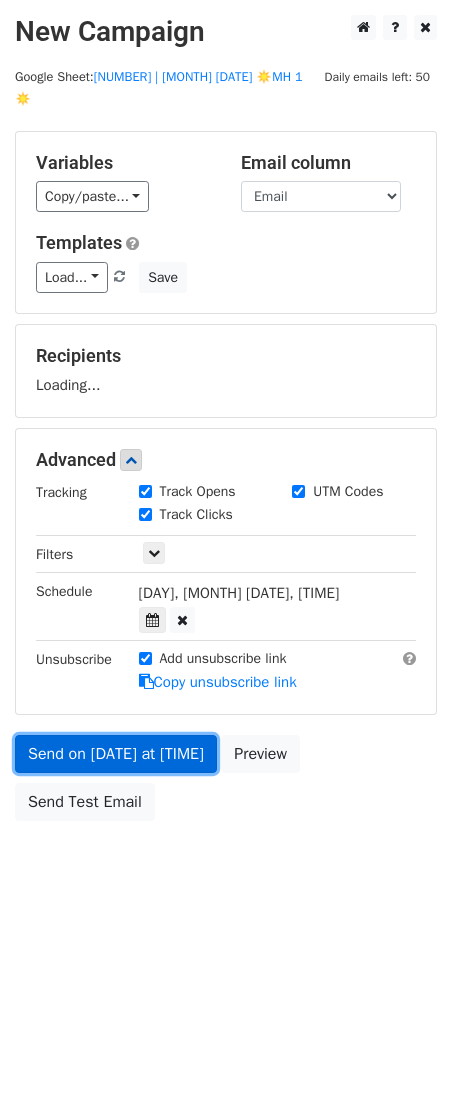 click on "Send on Aug 5 at 1:42pm" at bounding box center (116, 754) 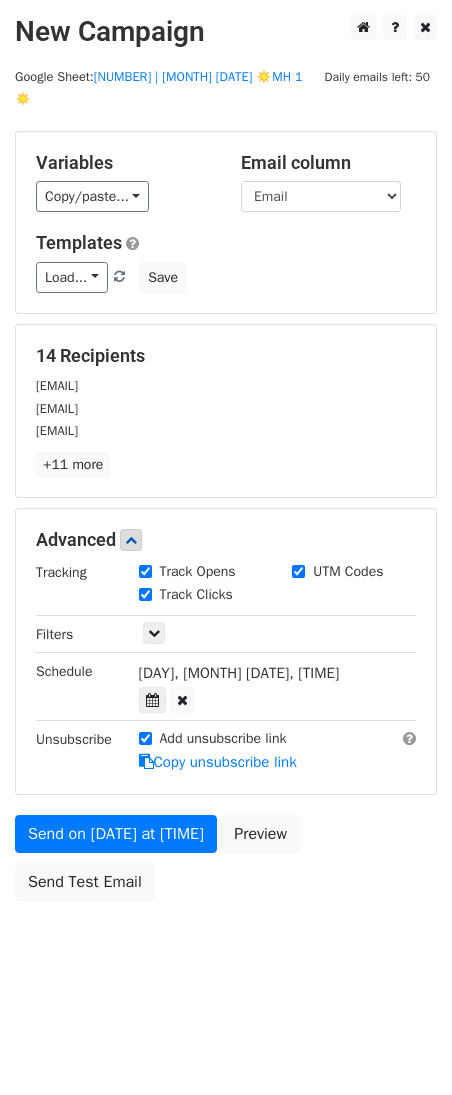 click on "Send on Aug 5 at 1:42pm
Preview
Send Test Email" at bounding box center [226, 863] 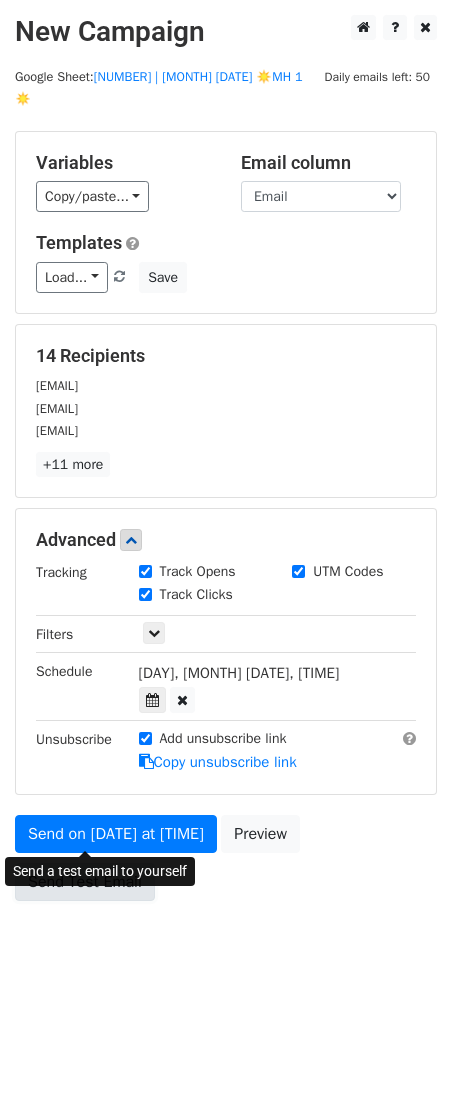 click on "Send Test Email" at bounding box center [85, 882] 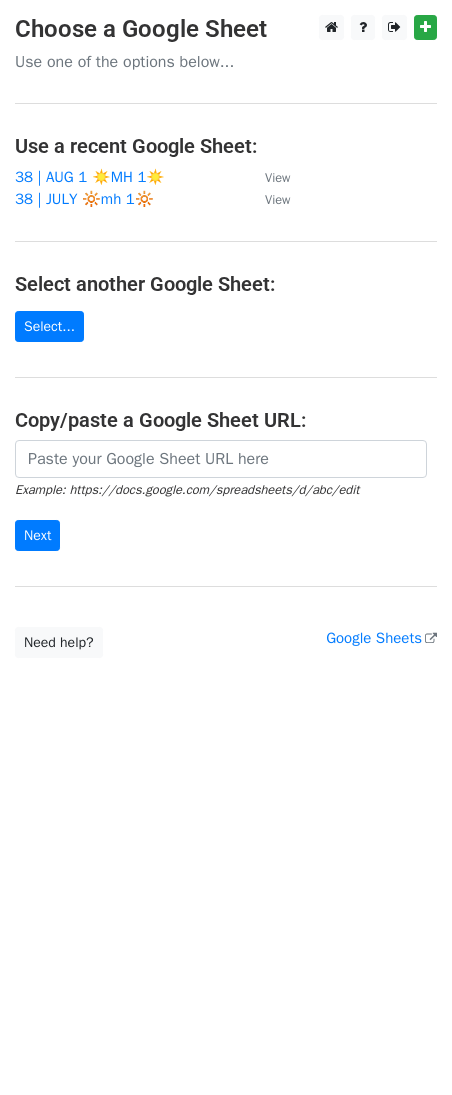 scroll, scrollTop: 0, scrollLeft: 0, axis: both 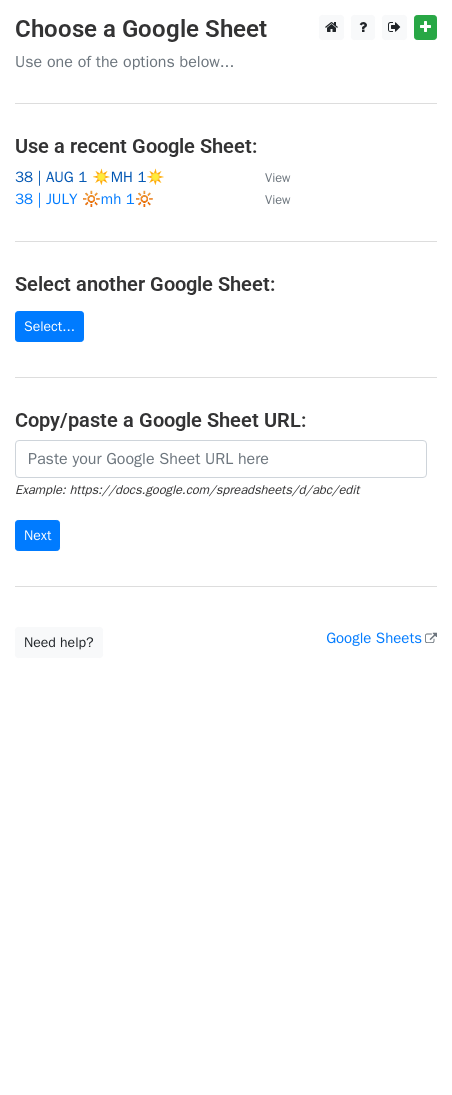click on "38 | AUG 1 ☀️MH 1☀️" at bounding box center (90, 177) 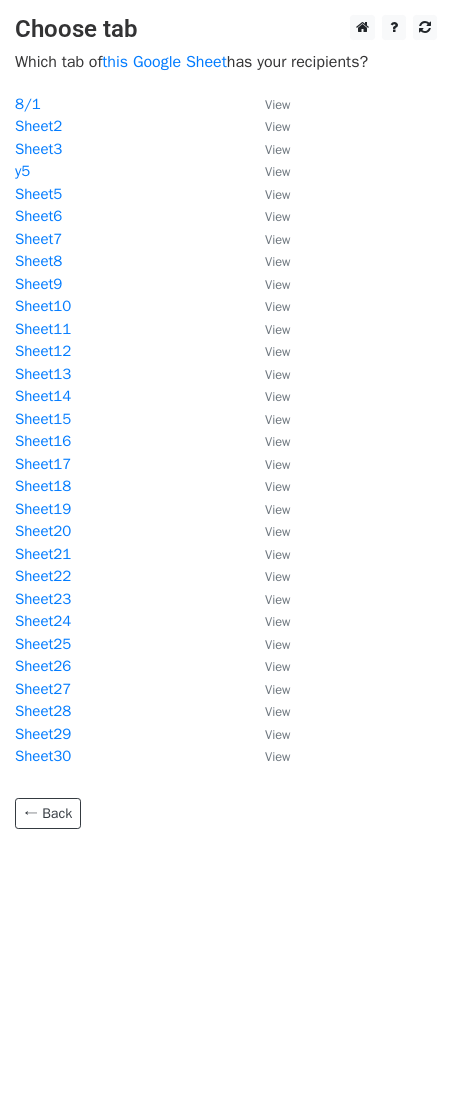 scroll, scrollTop: 0, scrollLeft: 0, axis: both 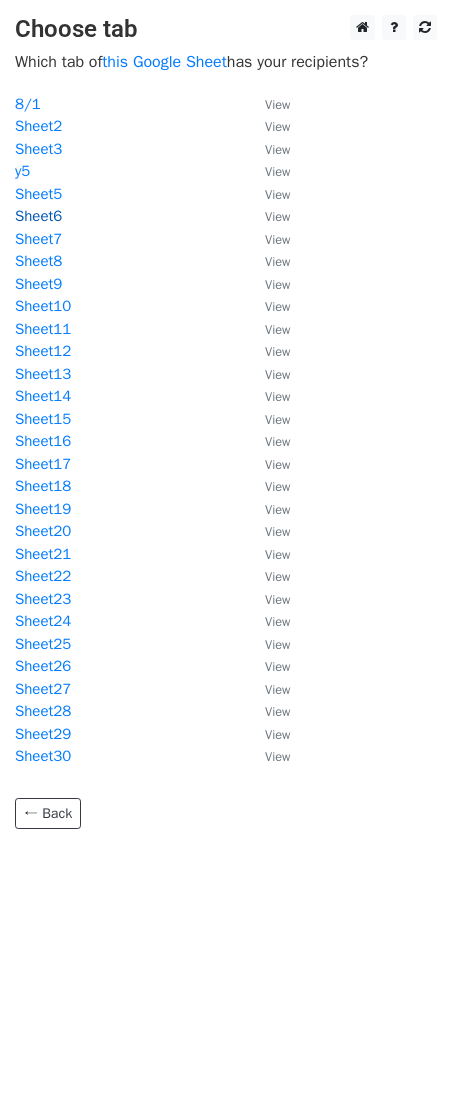 click on "Sheet6" at bounding box center [38, 216] 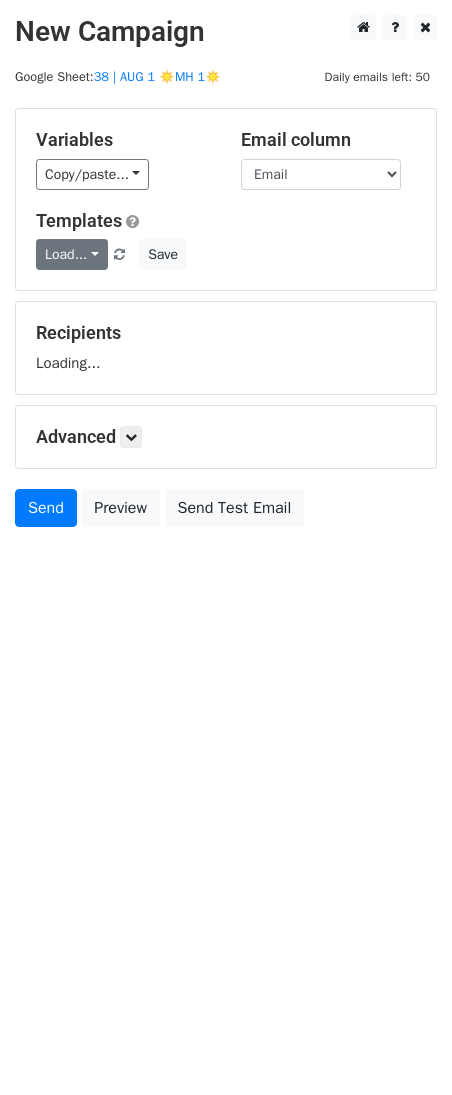 scroll, scrollTop: 0, scrollLeft: 0, axis: both 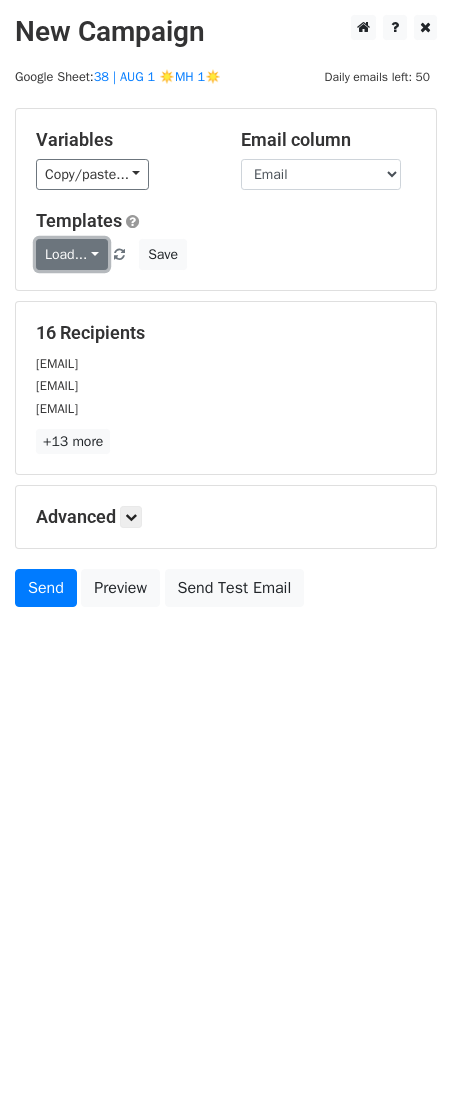 click on "Load..." at bounding box center (72, 254) 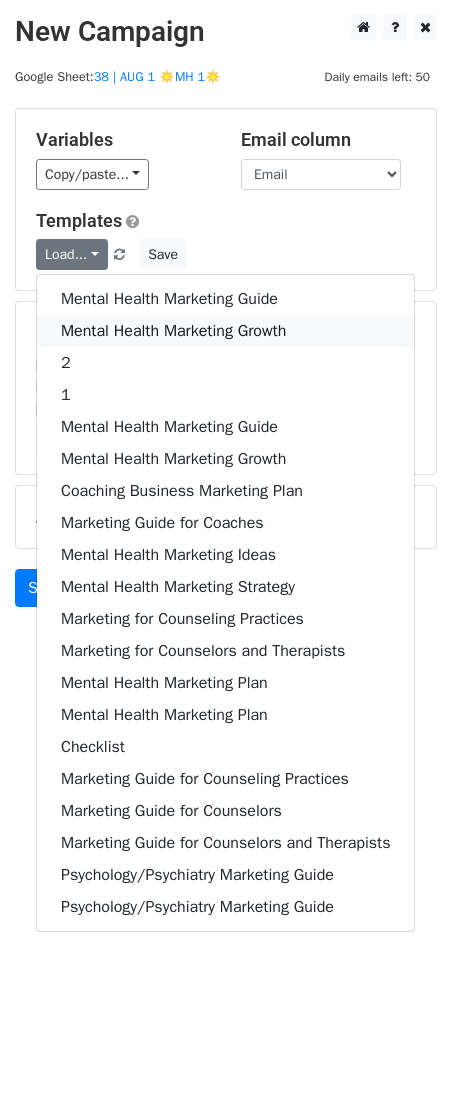 click on "Mental Health Marketing Growth" at bounding box center [225, 331] 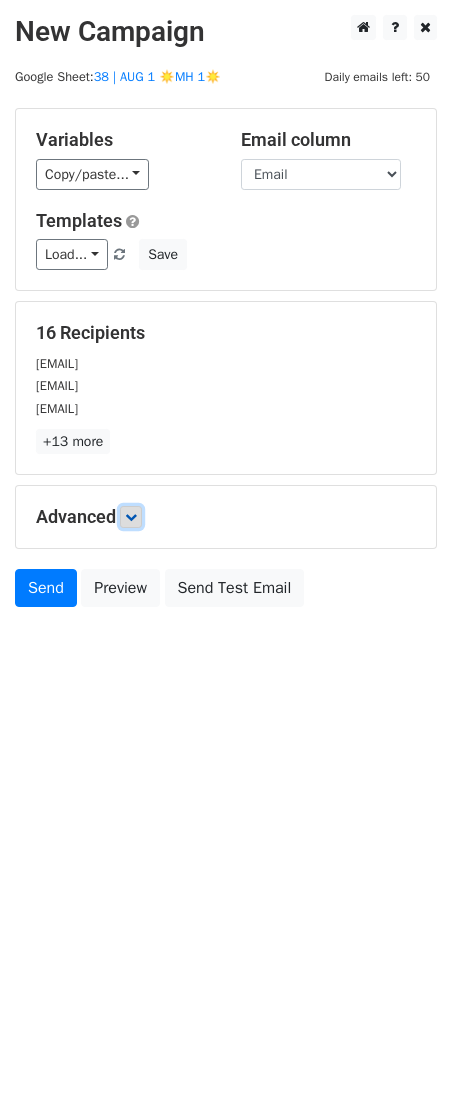 click at bounding box center (131, 517) 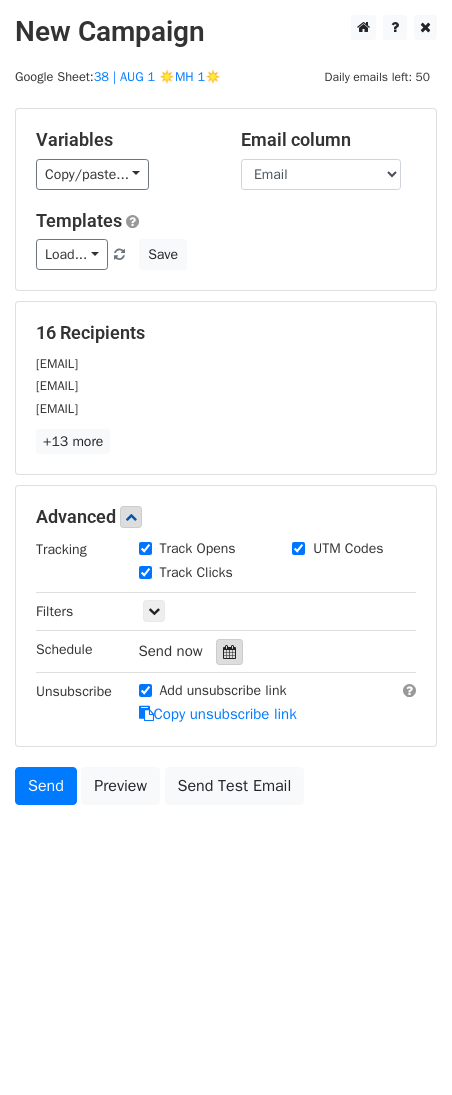 click at bounding box center (229, 652) 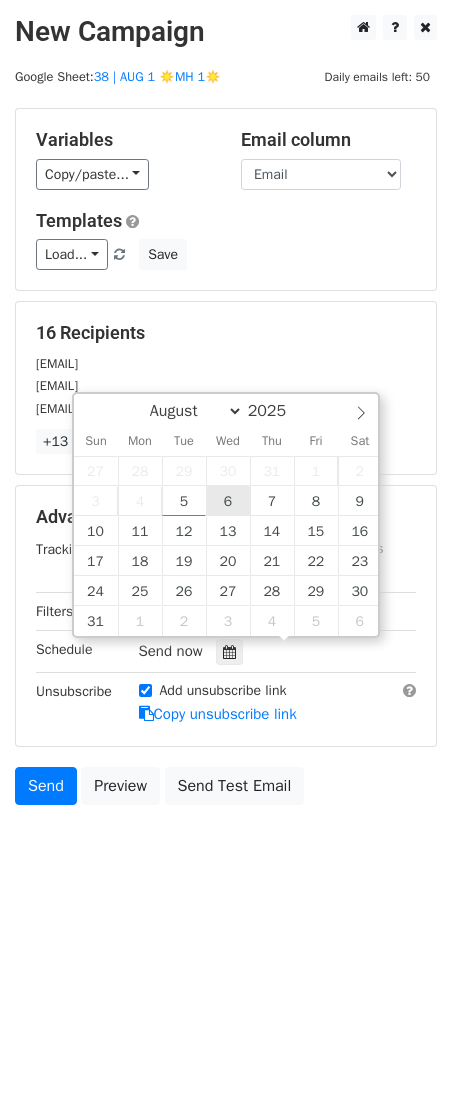 type on "2025-08-06 12:00" 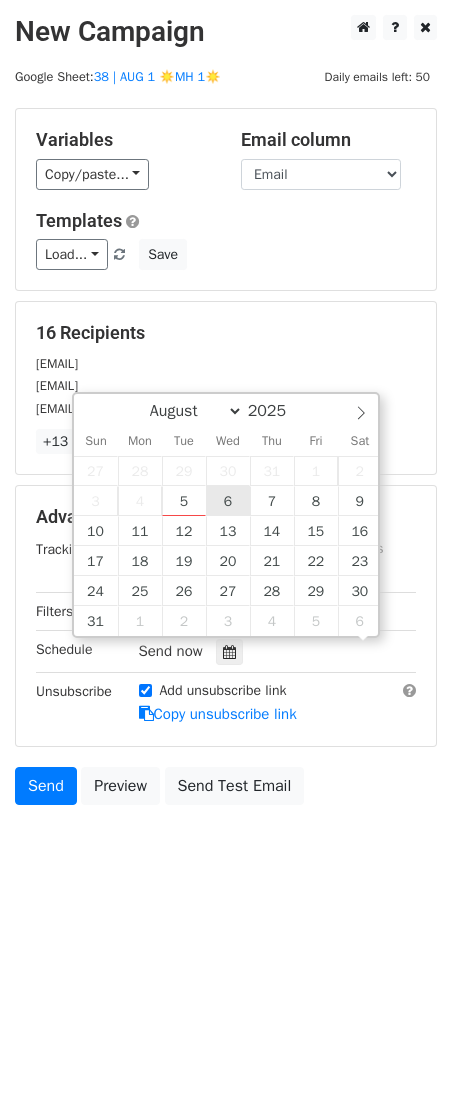 scroll, scrollTop: 1, scrollLeft: 0, axis: vertical 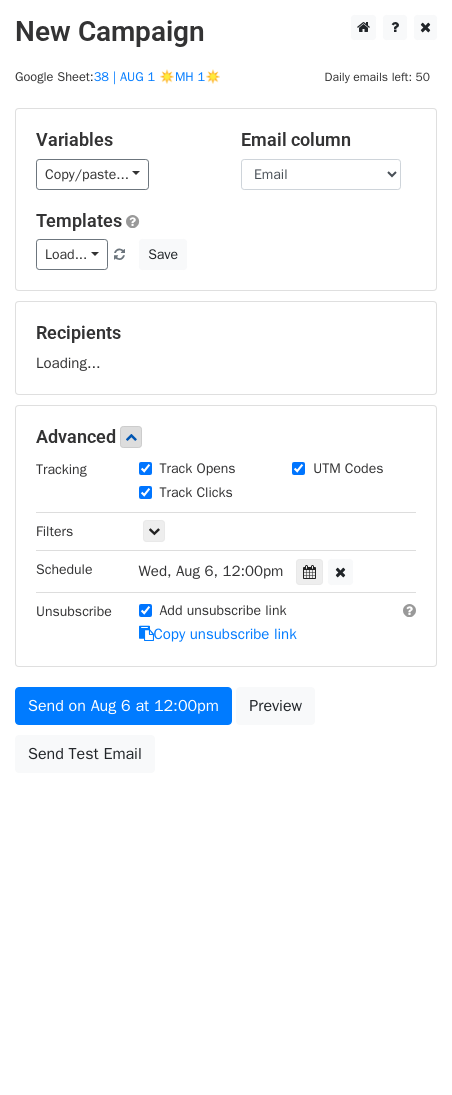 click on "Send on Aug 6 at 12:00pm
Preview
Send Test Email" at bounding box center [226, 735] 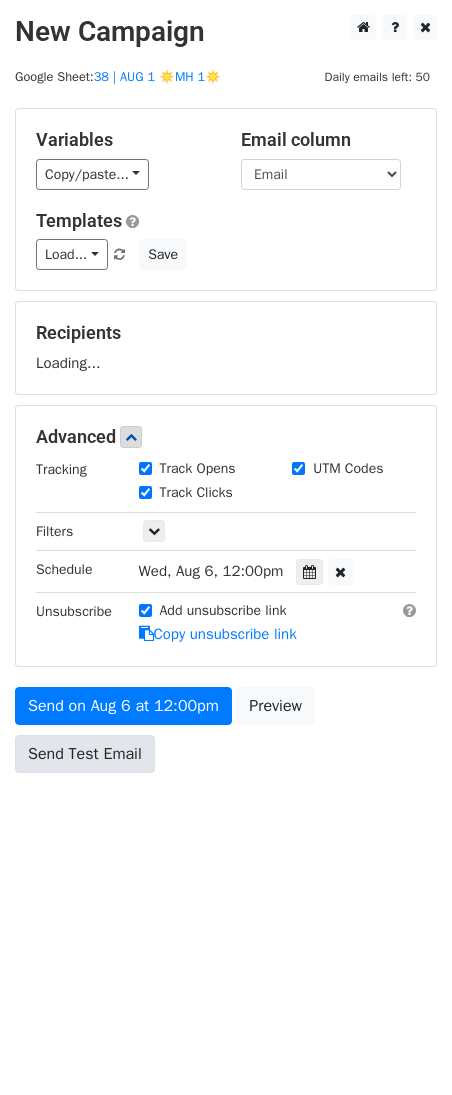click on "Send on Aug 6 at 12:00pm
Preview
Send Test Email" at bounding box center [226, 735] 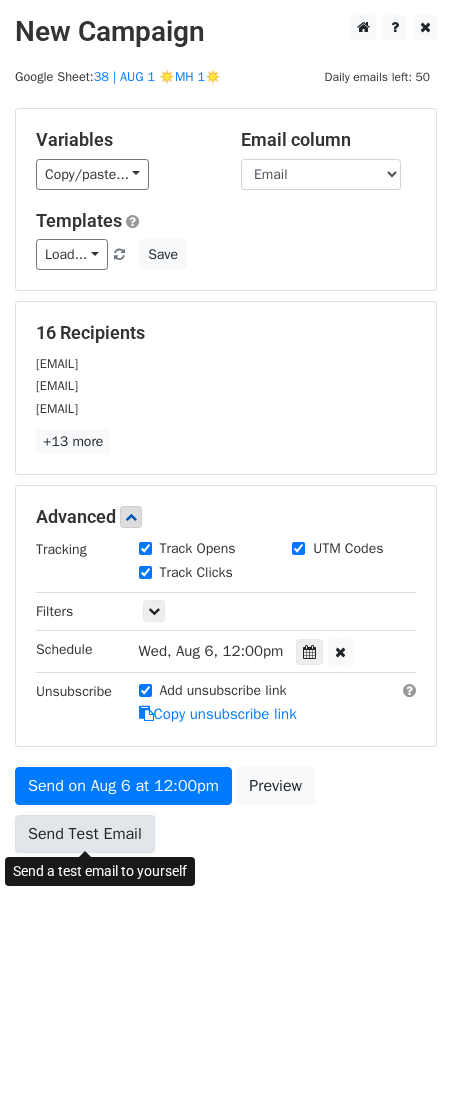 click on "Send Test Email" at bounding box center [85, 834] 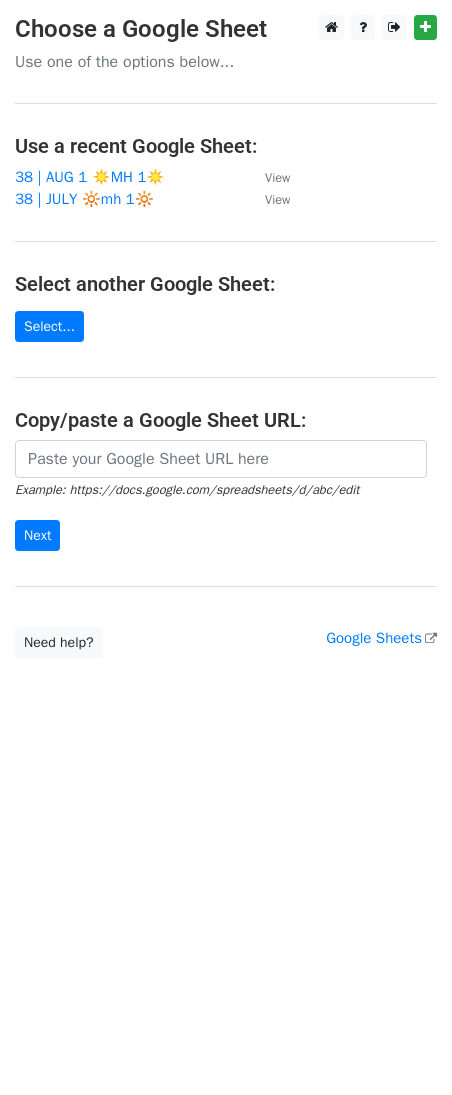 scroll, scrollTop: 0, scrollLeft: 0, axis: both 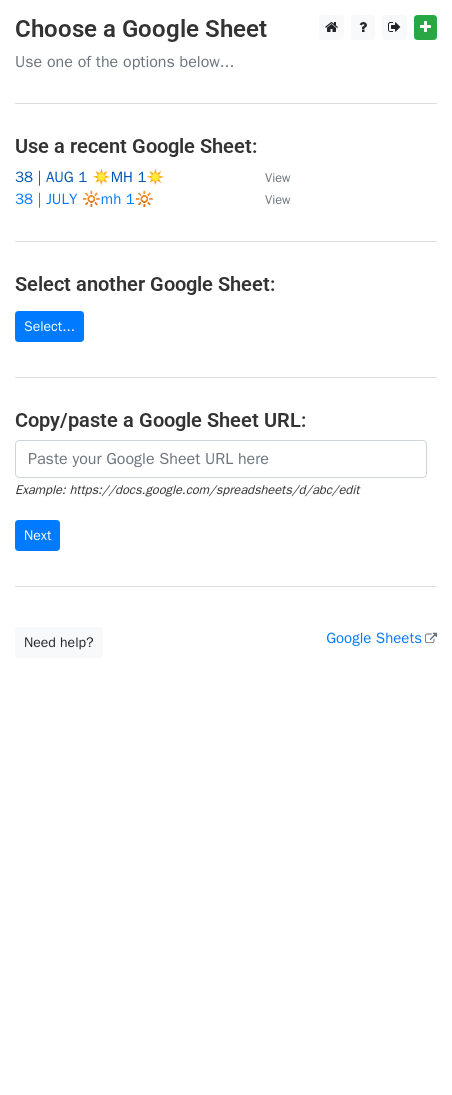 click on "38 | AUG 1 ☀️MH 1☀️" at bounding box center [90, 177] 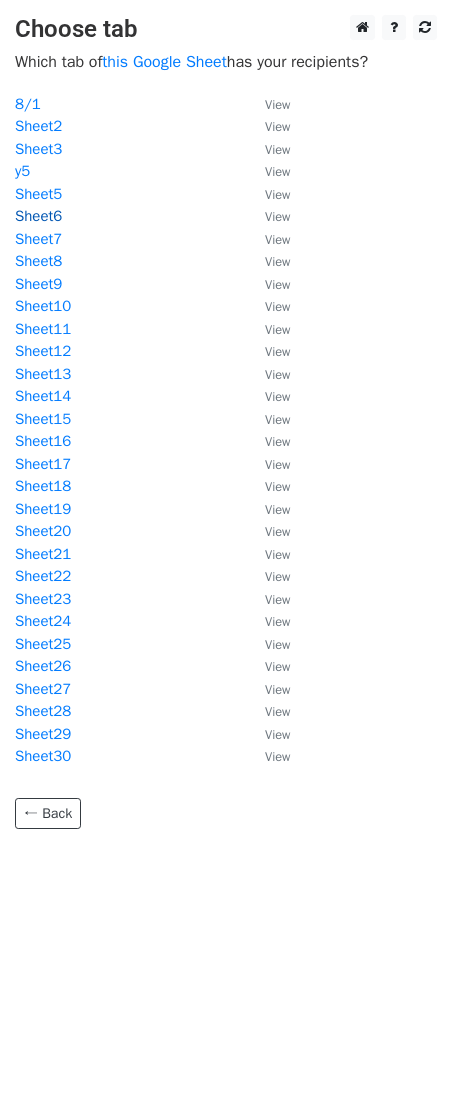 scroll, scrollTop: 0, scrollLeft: 0, axis: both 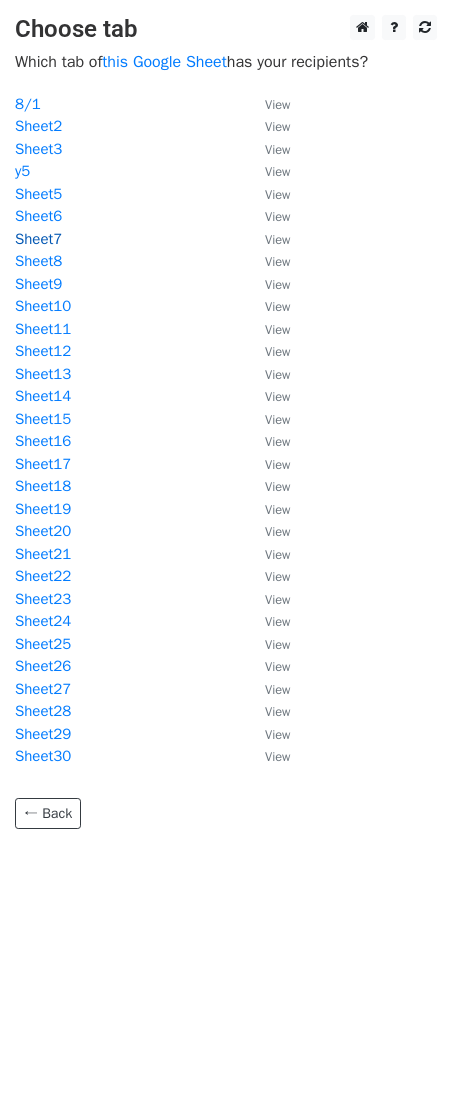 click on "Sheet7" at bounding box center (38, 239) 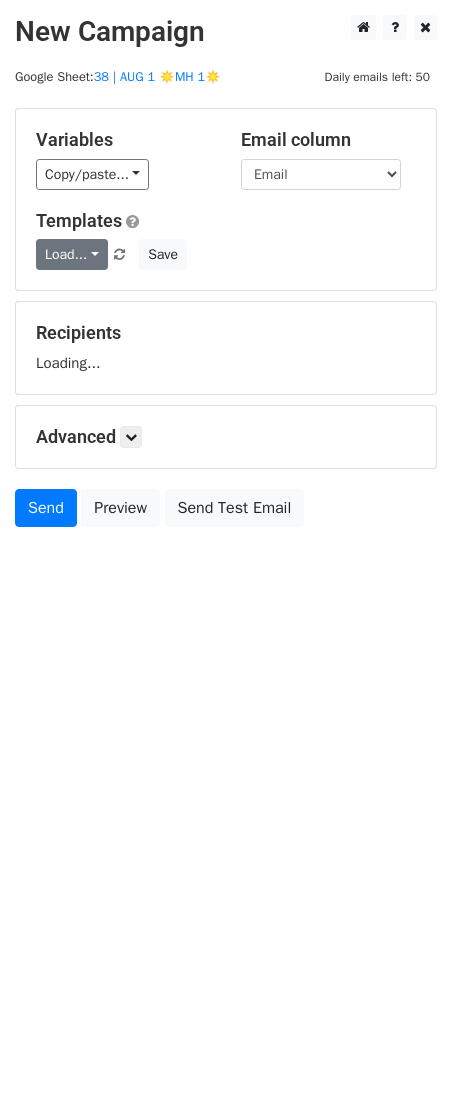 scroll, scrollTop: 0, scrollLeft: 0, axis: both 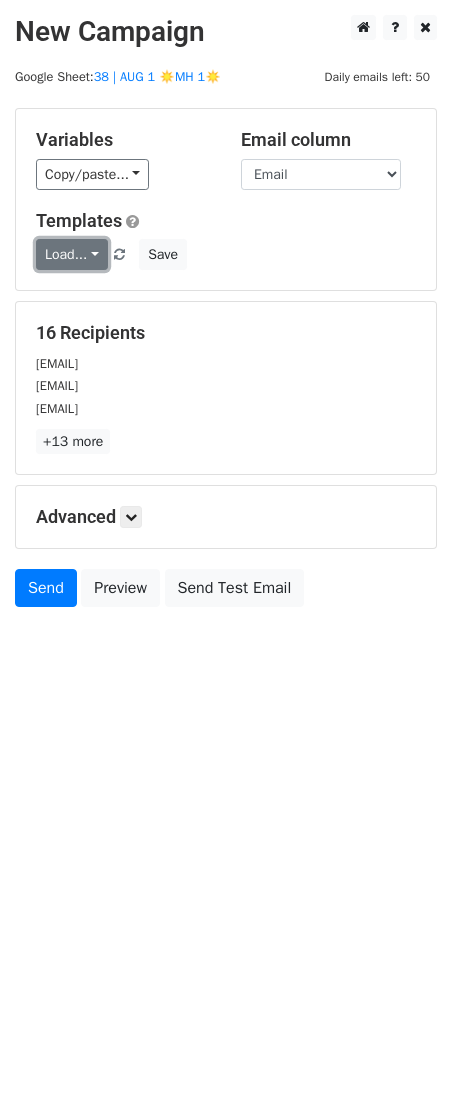 click on "Load..." at bounding box center [72, 254] 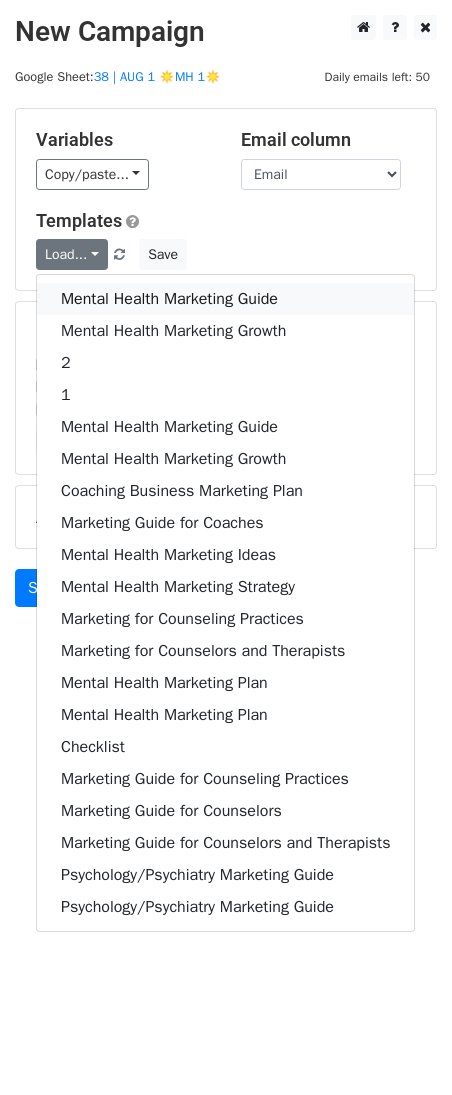 click on "Mental Health Marketing Guide" at bounding box center (225, 299) 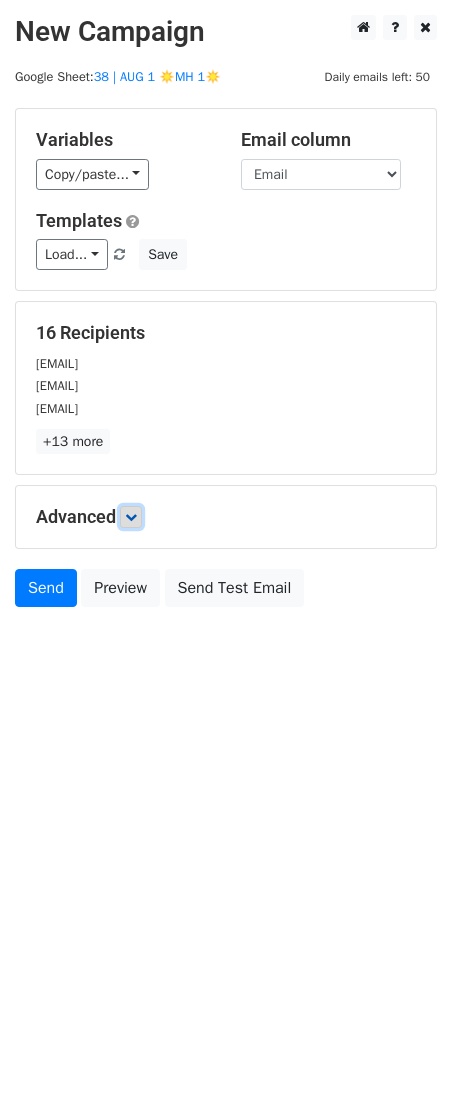 click at bounding box center (131, 517) 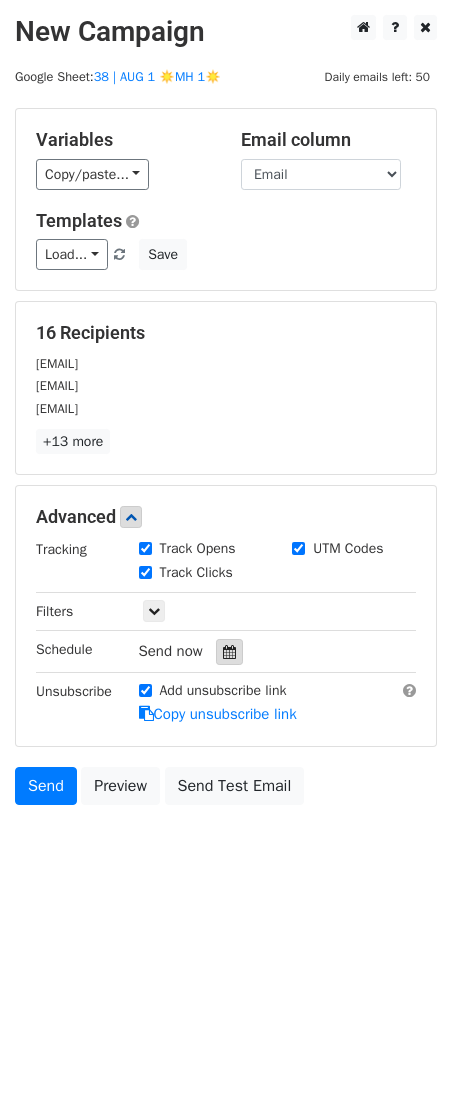 click at bounding box center (229, 652) 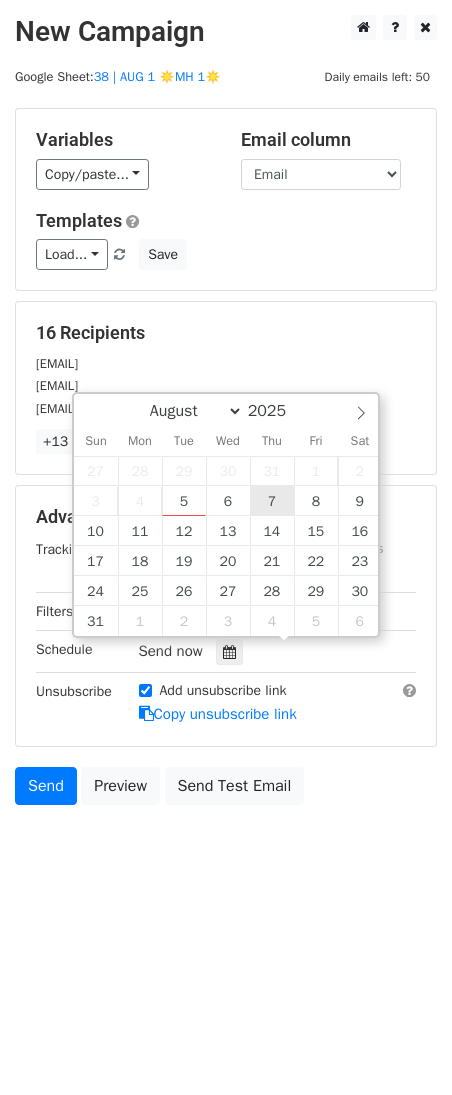 type on "2025-08-07 12:00" 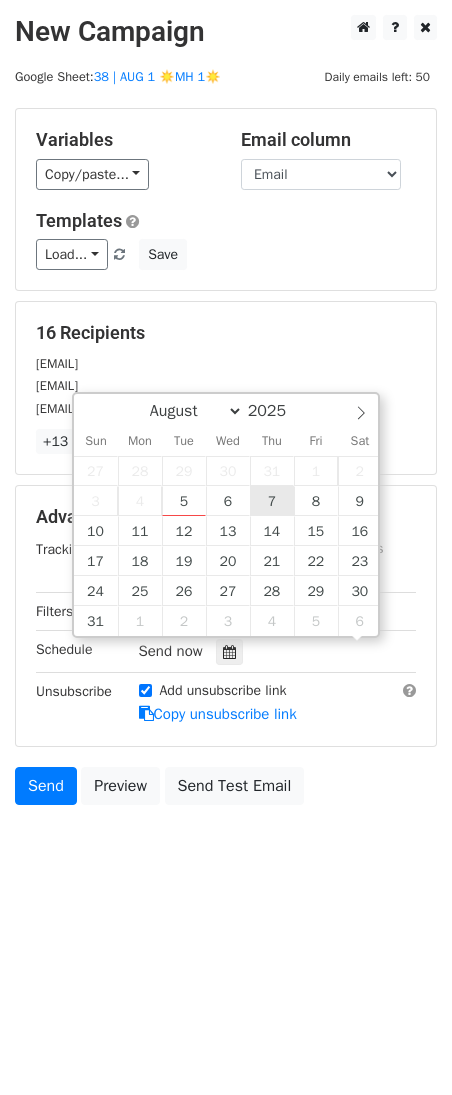 scroll, scrollTop: 1, scrollLeft: 0, axis: vertical 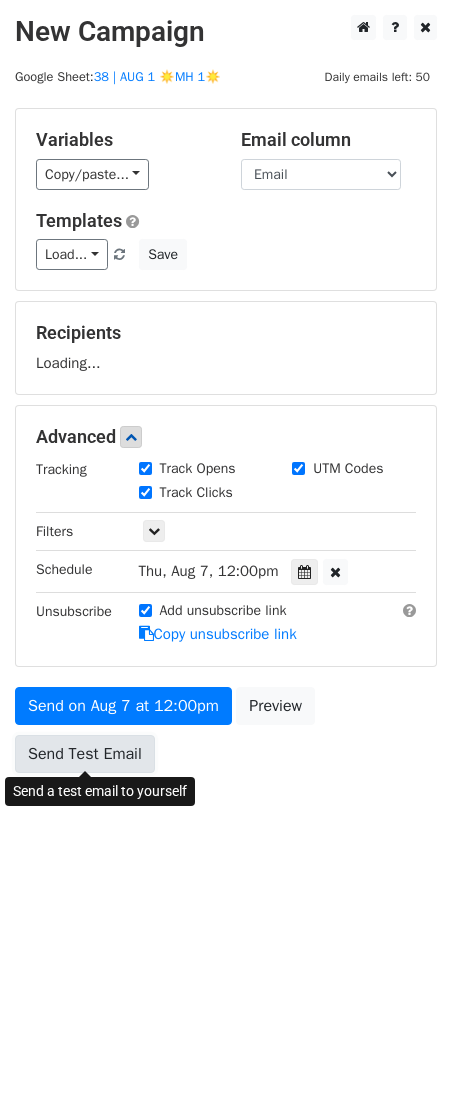 click on "Variables
Copy/paste...
{{Name}}
{{Email}}
Email column
Name
Email
Templates
Load...
Mental Health Marketing Guide
Mental Health Marketing Growth
2
1
Mental Health Marketing Guide
Mental Health Marketing Growth
Coaching Business Marketing Plan
Marketing Guide for Coaches
Mental Health Marketing Ideas
Mental Health Marketing Strategy
Marketing for Counseling Practices
Marketing for Counselors and Therapists
Mental Health Marketing Plan
Mental Health Marketing Plan
Checklist
Marketing Guide for Counseling Practices
Marketing Guide for Counselors
Marketing Guide for Counselors and Therapists
Psychology/Psychiatry Marketing Guide
Psychology/Psychiatry Marketing Guide
Save
Recipients Loading...
Advanced
Tracking
Track Opens
UTM Codes
Track Clicks
Filters" at bounding box center (226, 445) 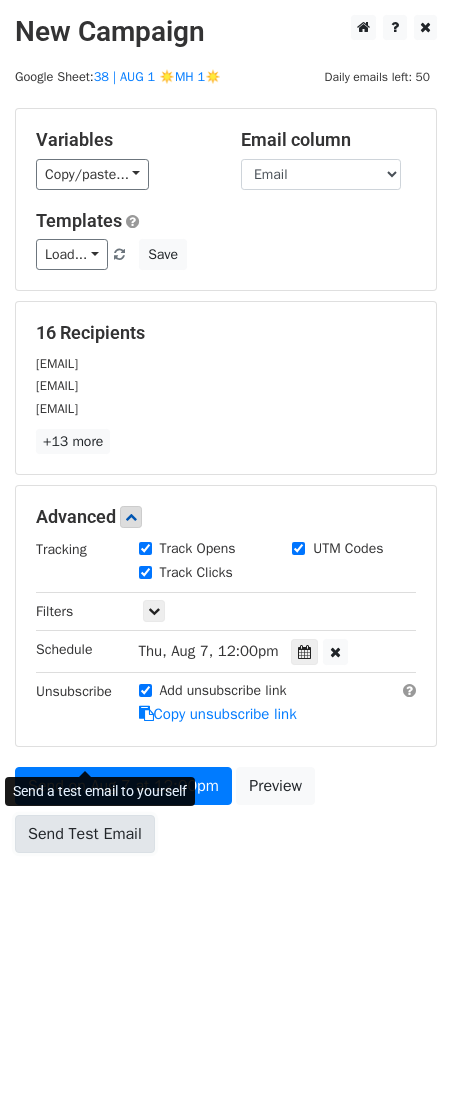 click on "Send Test Email" at bounding box center (85, 834) 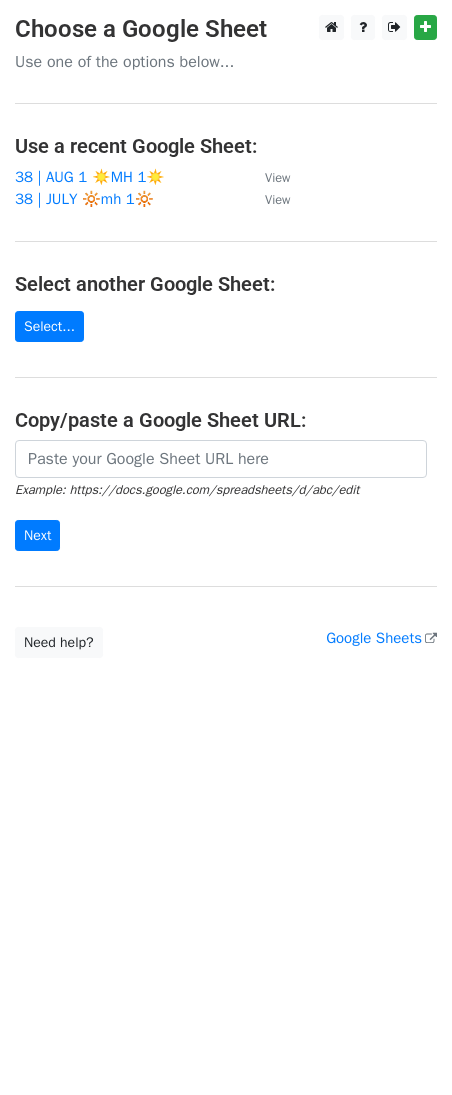 scroll, scrollTop: 0, scrollLeft: 0, axis: both 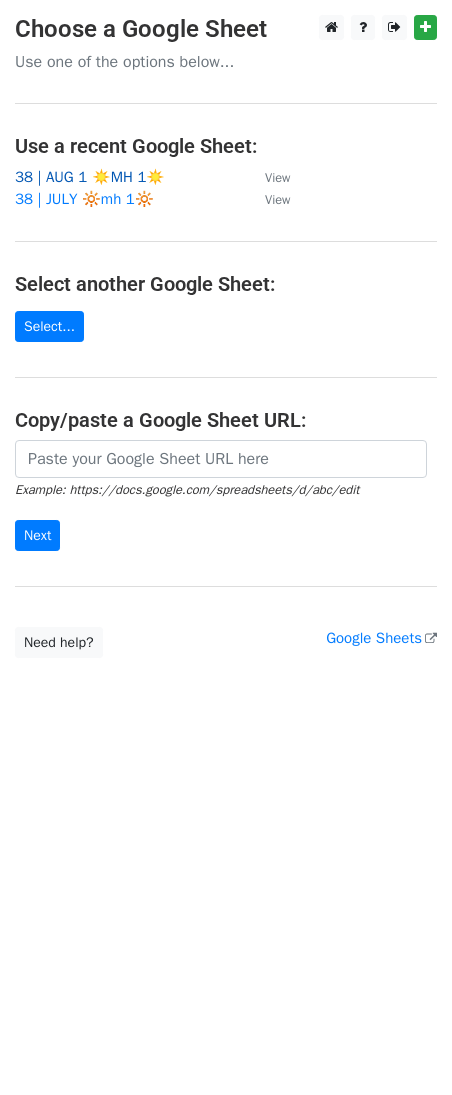 click on "38 | AUG 1 ☀️MH 1☀️" at bounding box center (90, 177) 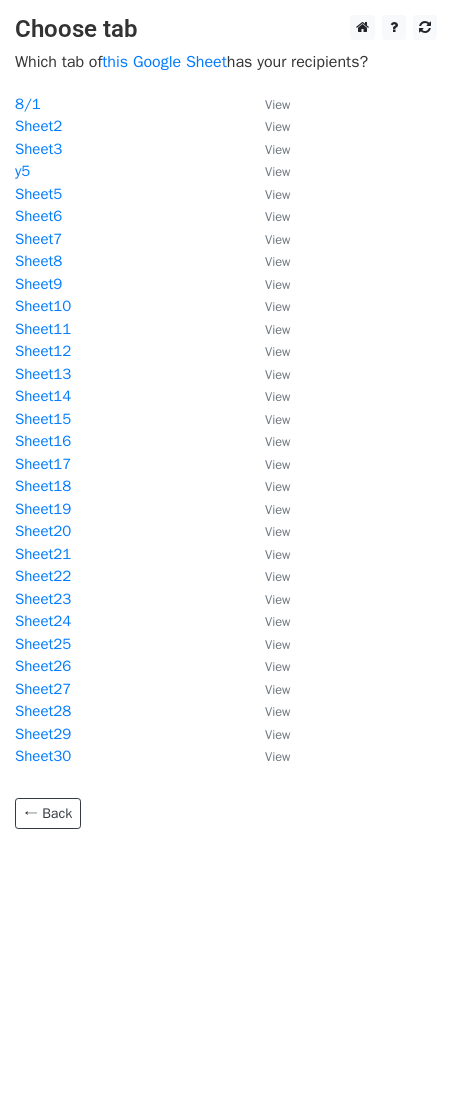 scroll, scrollTop: 0, scrollLeft: 0, axis: both 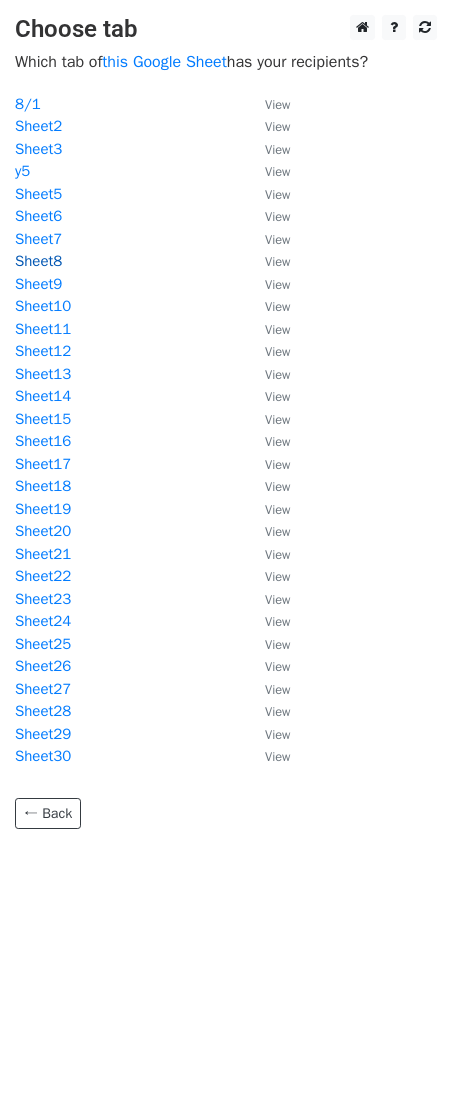 click on "Sheet8" at bounding box center (38, 261) 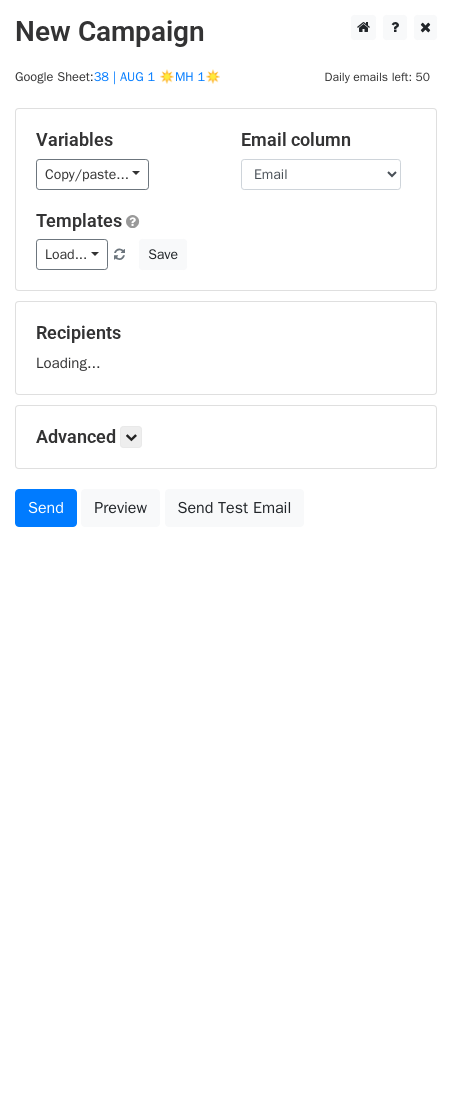 scroll, scrollTop: 0, scrollLeft: 0, axis: both 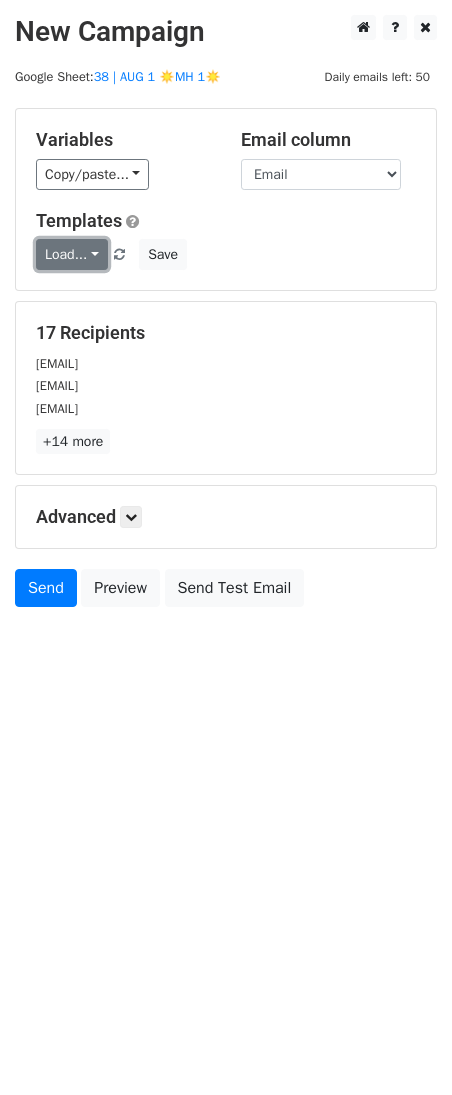 click on "Load..." at bounding box center [72, 254] 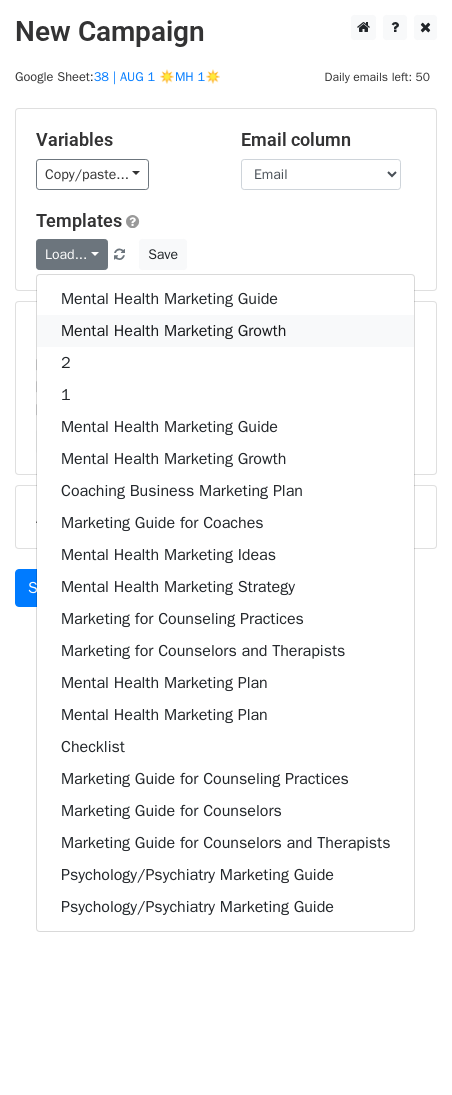 click on "Mental Health Marketing Growth" at bounding box center [225, 331] 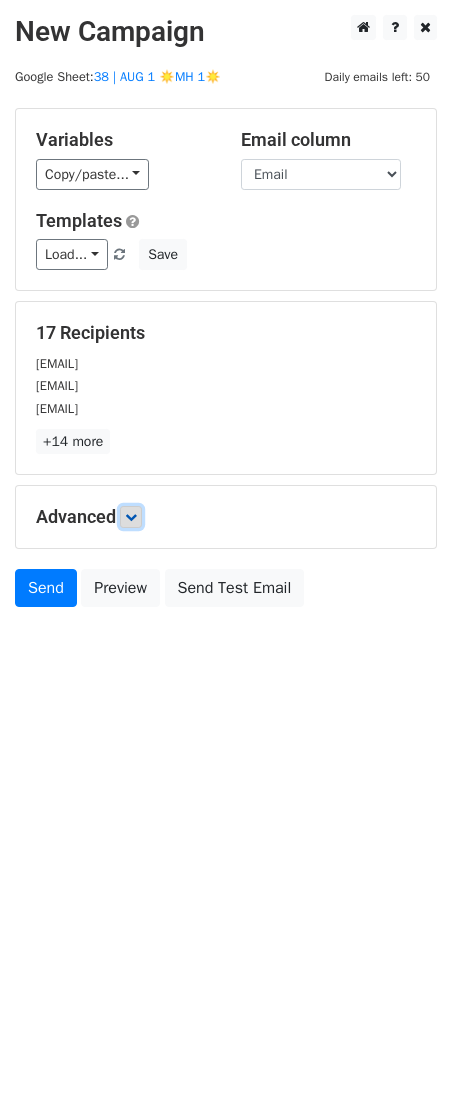 click at bounding box center (131, 517) 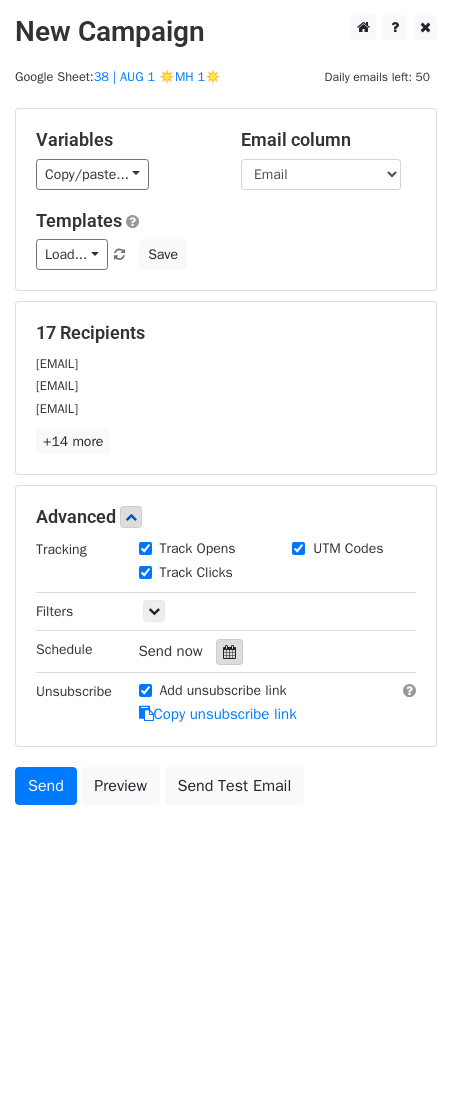 click at bounding box center [229, 652] 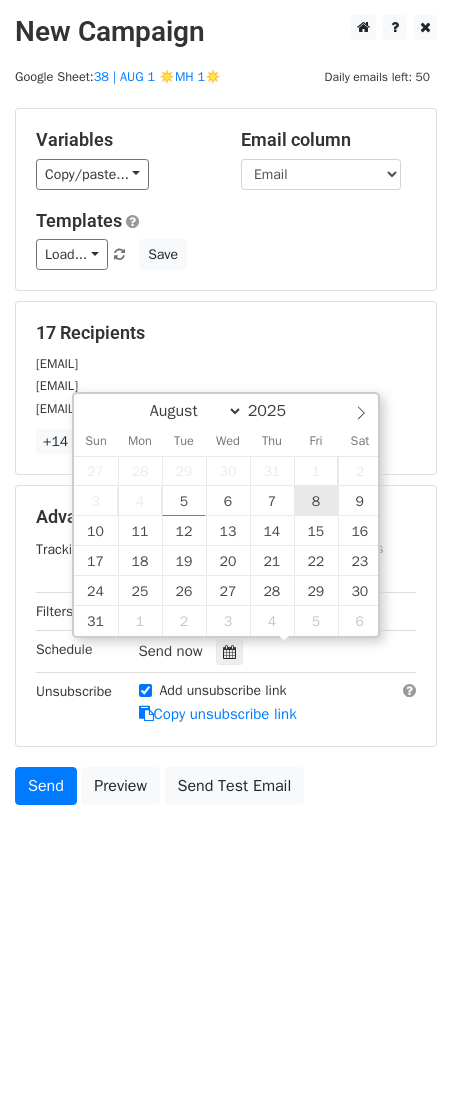 type on "2025-08-08 12:00" 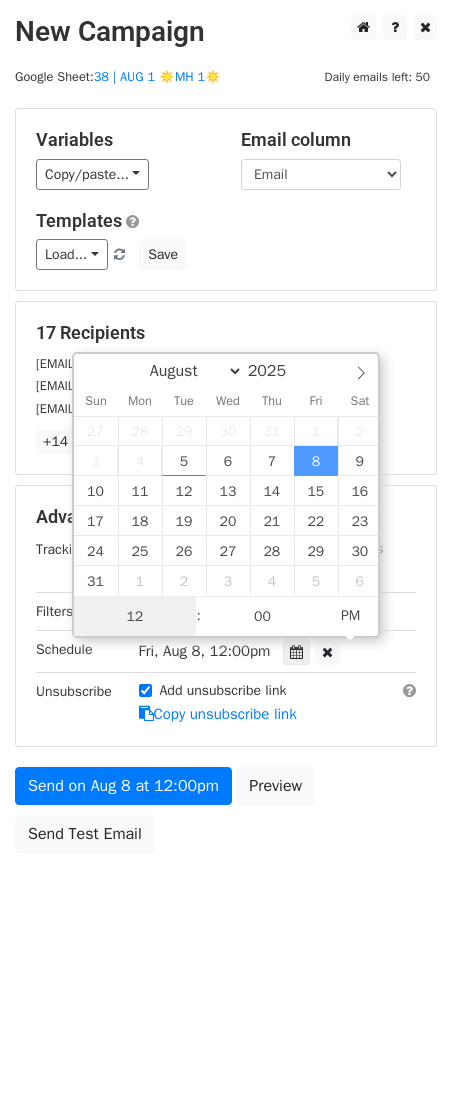 scroll, scrollTop: 1, scrollLeft: 0, axis: vertical 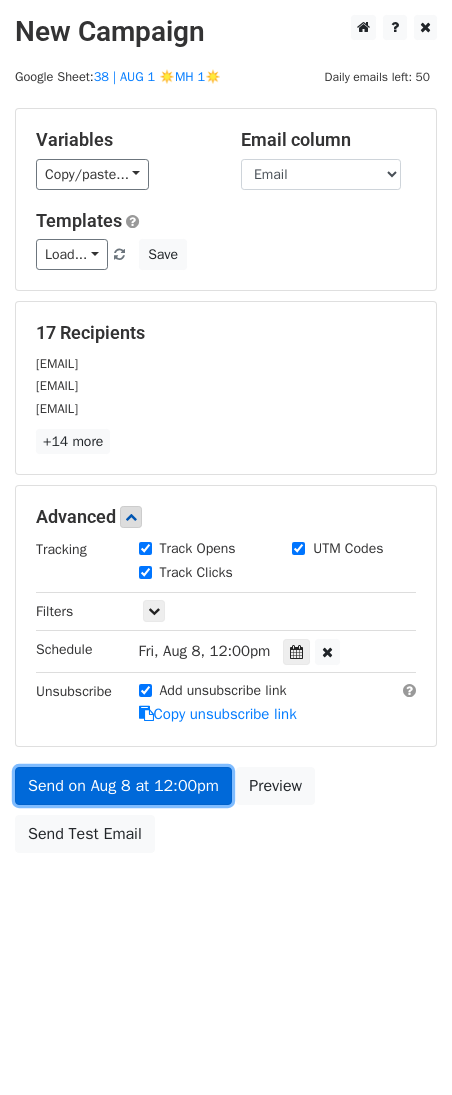 click on "Send on Aug 8 at 12:00pm" at bounding box center [123, 786] 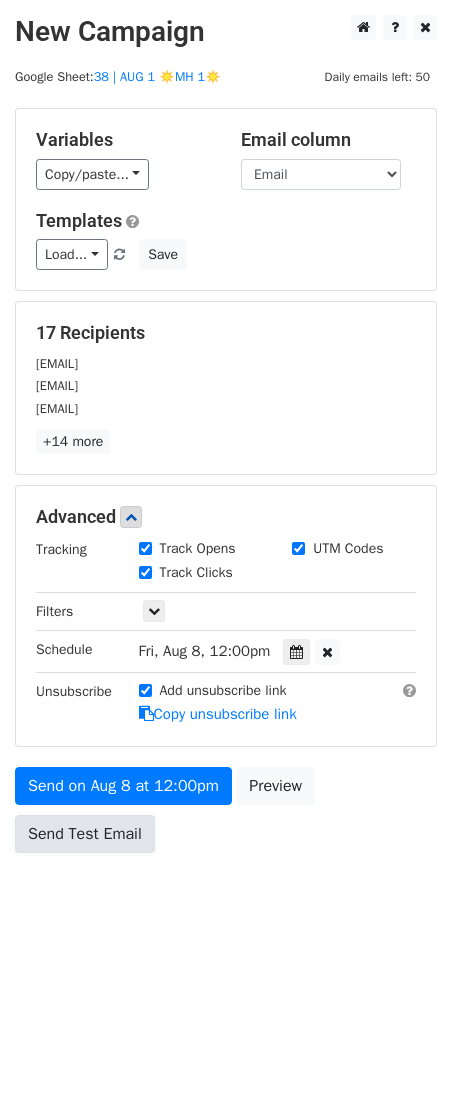 click on "Send Test Email" at bounding box center [85, 834] 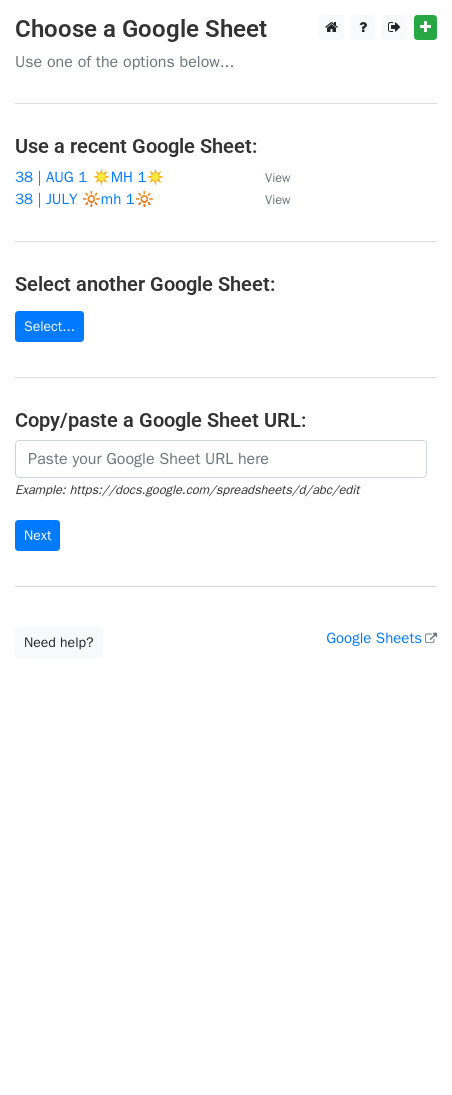 scroll, scrollTop: 0, scrollLeft: 0, axis: both 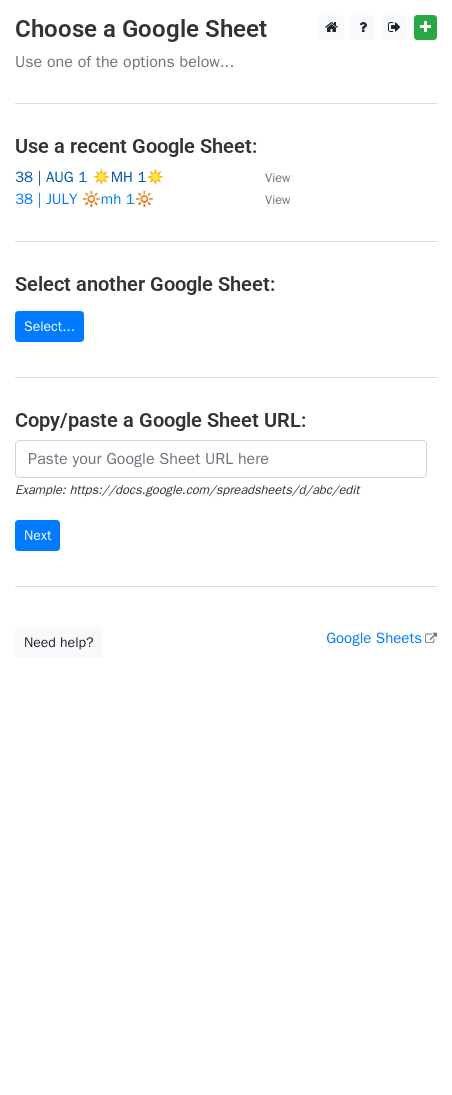 click on "38 | AUG 1 ☀️MH 1☀️" at bounding box center [90, 177] 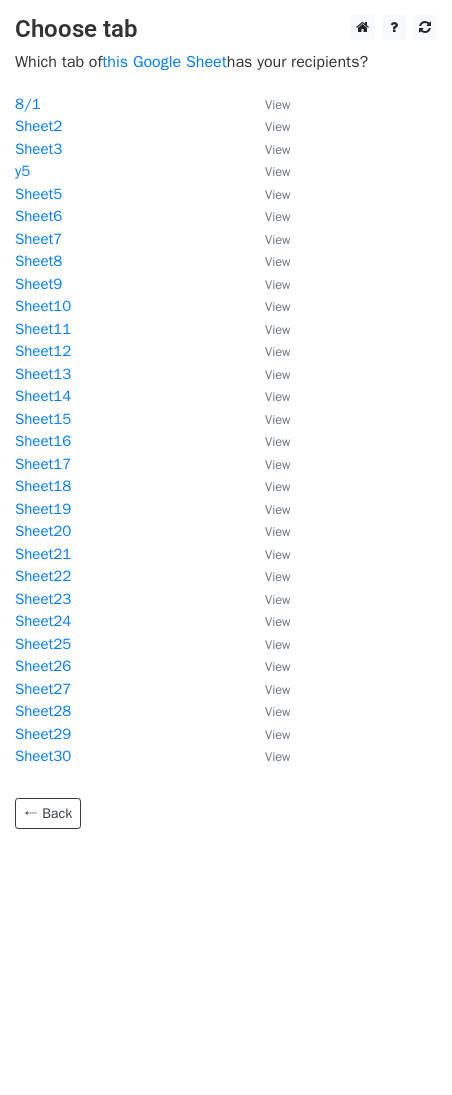 scroll, scrollTop: 0, scrollLeft: 0, axis: both 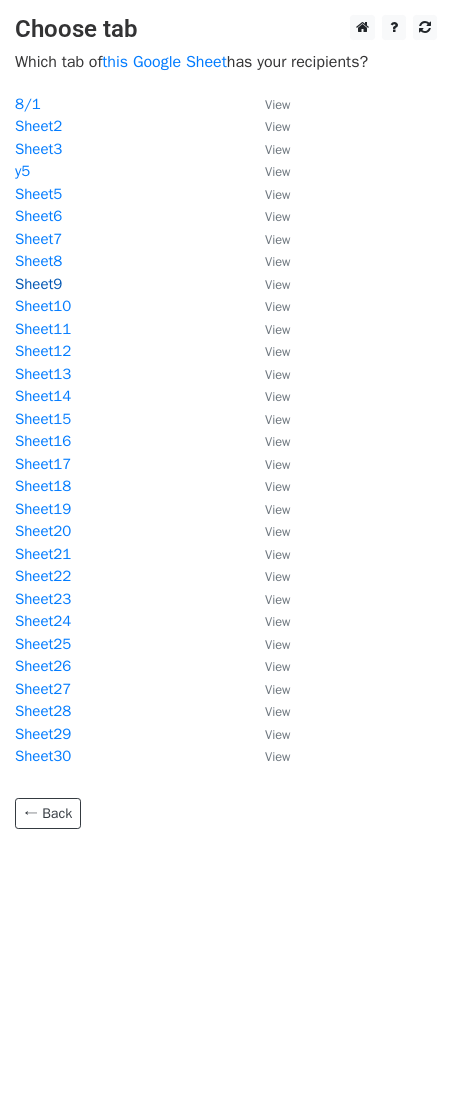 click on "Sheet9" at bounding box center [38, 284] 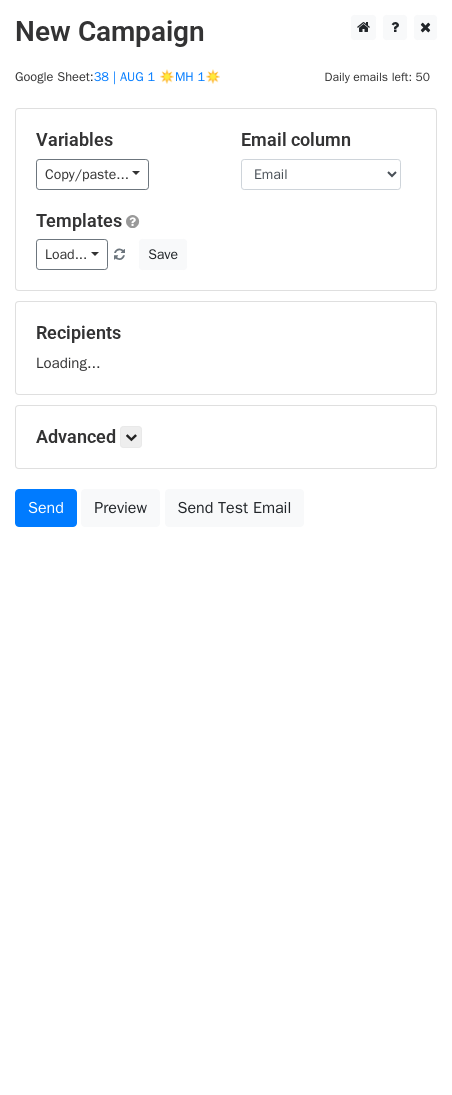 scroll, scrollTop: 0, scrollLeft: 0, axis: both 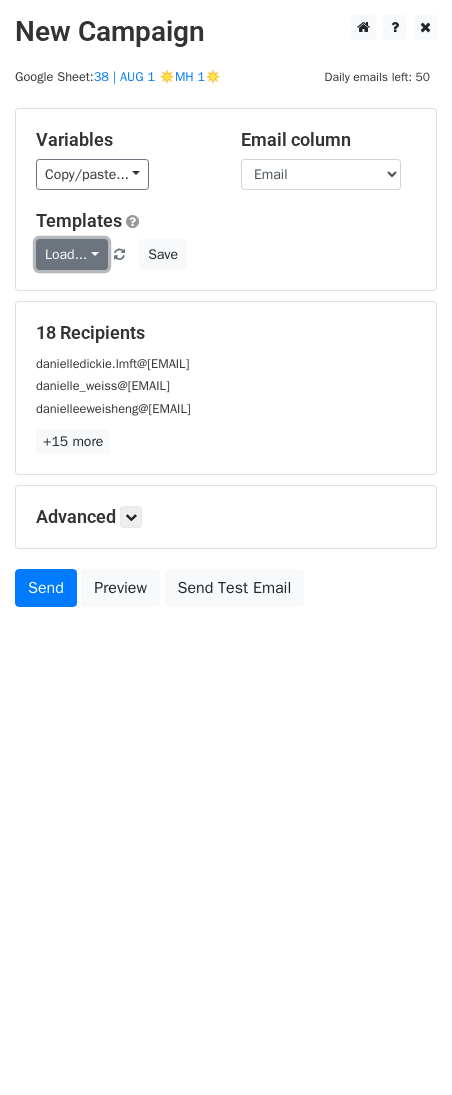click on "Load..." at bounding box center (72, 254) 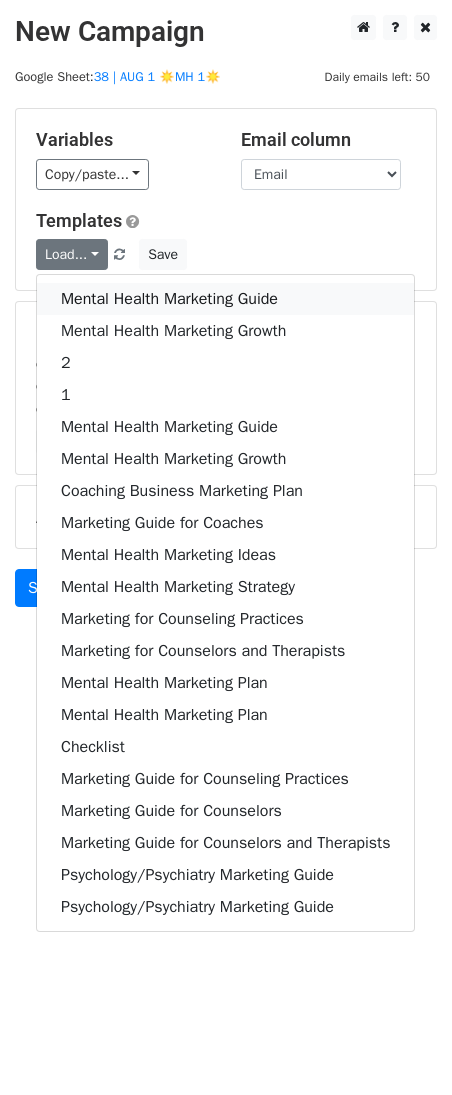 click on "Mental Health Marketing Guide" at bounding box center [225, 299] 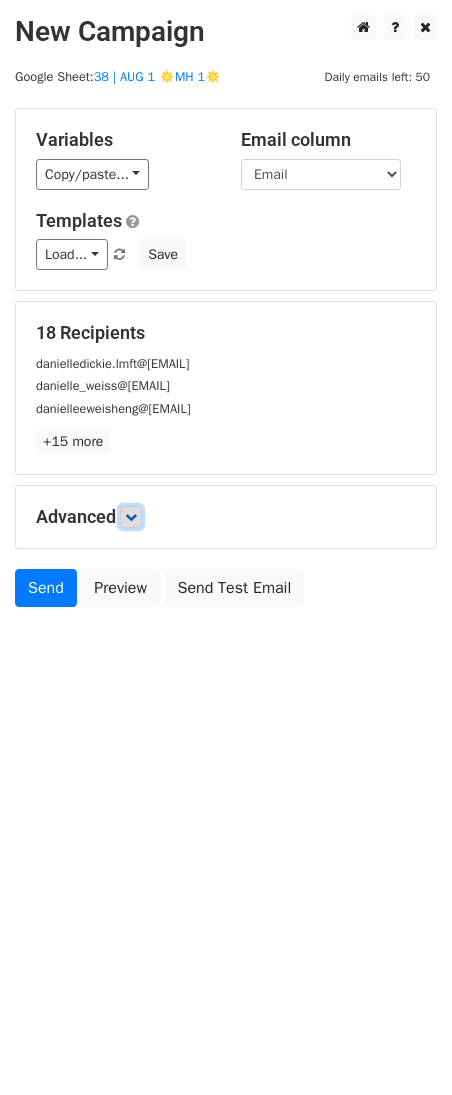 click at bounding box center [131, 517] 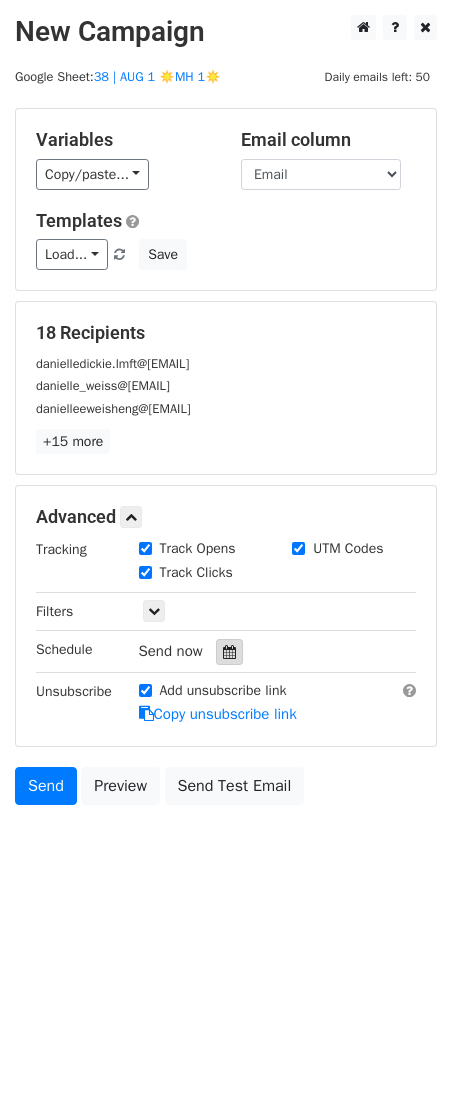 click at bounding box center [229, 652] 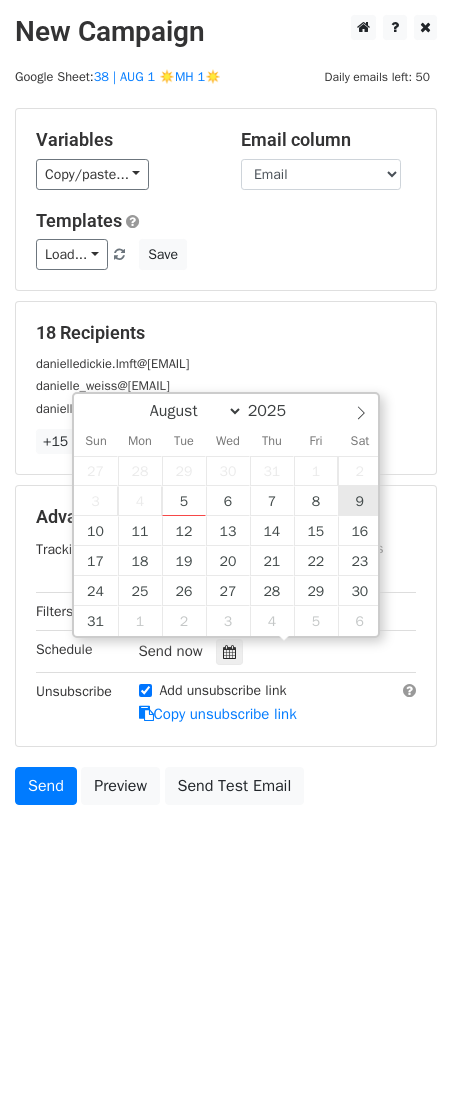 type on "2025-08-09 12:00" 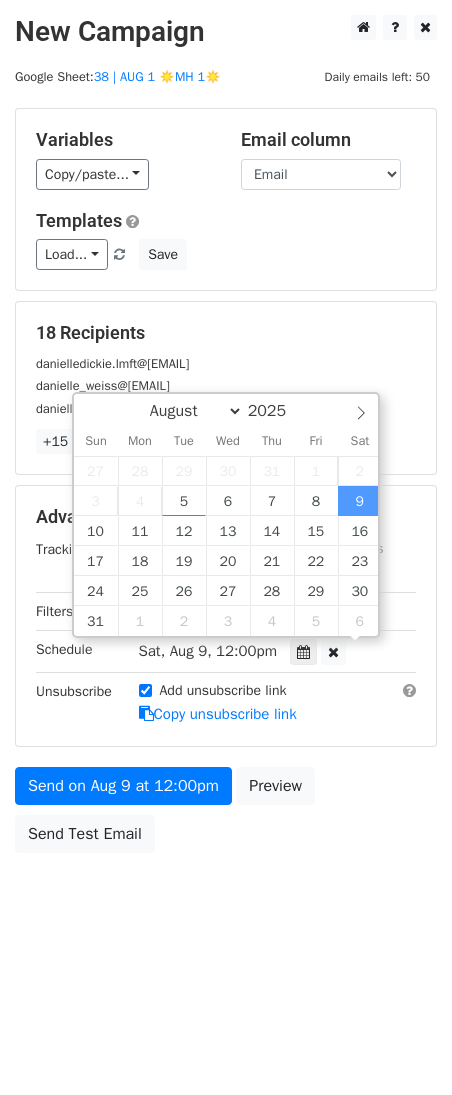 scroll, scrollTop: 1, scrollLeft: 0, axis: vertical 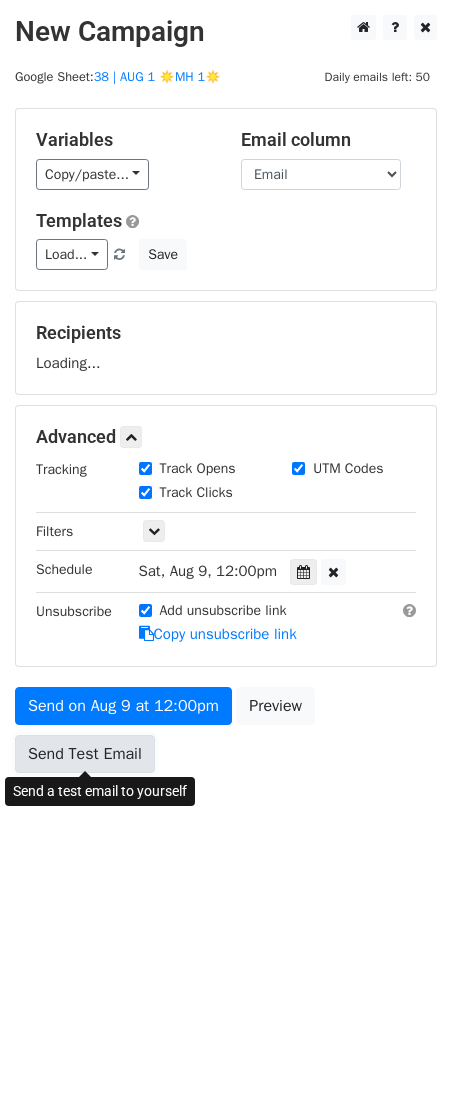 click on "Send Test Email" at bounding box center (85, 754) 